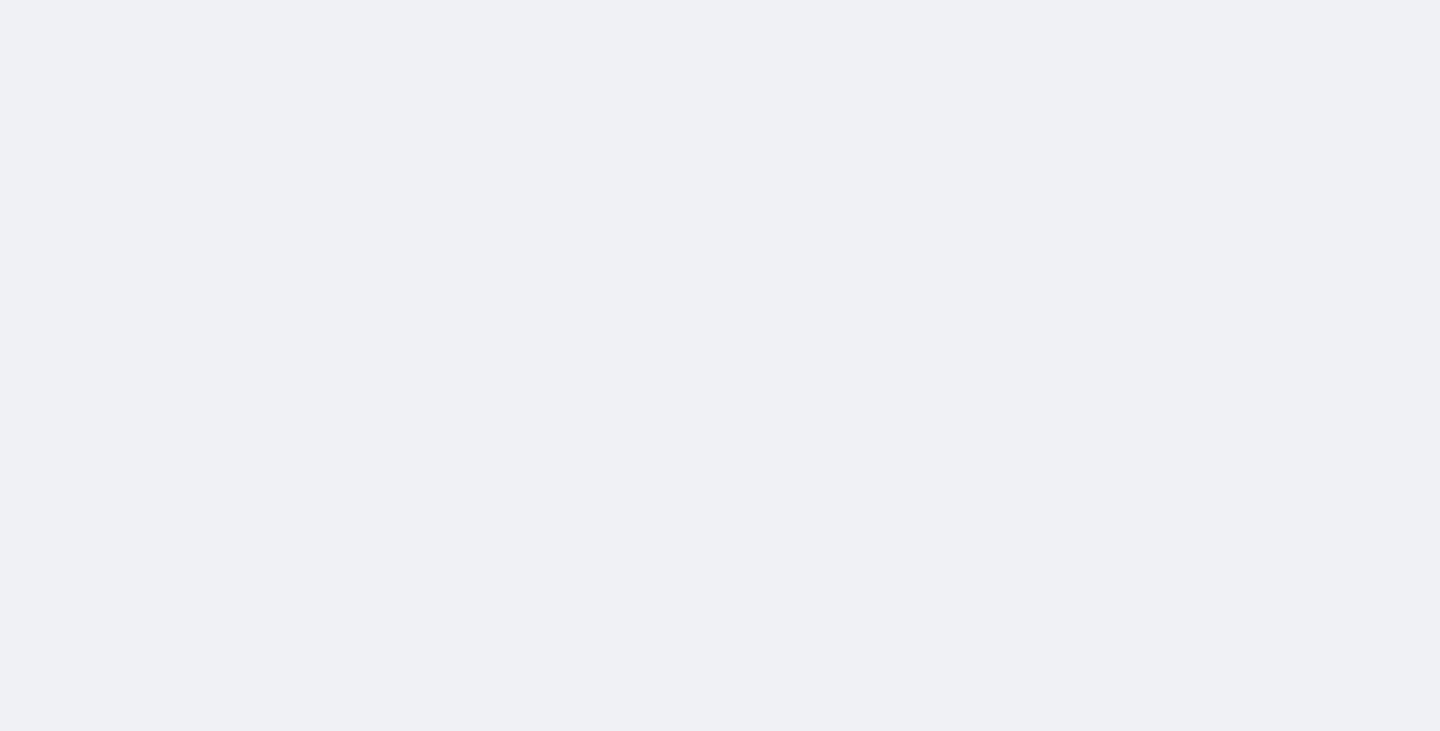 scroll, scrollTop: 0, scrollLeft: 0, axis: both 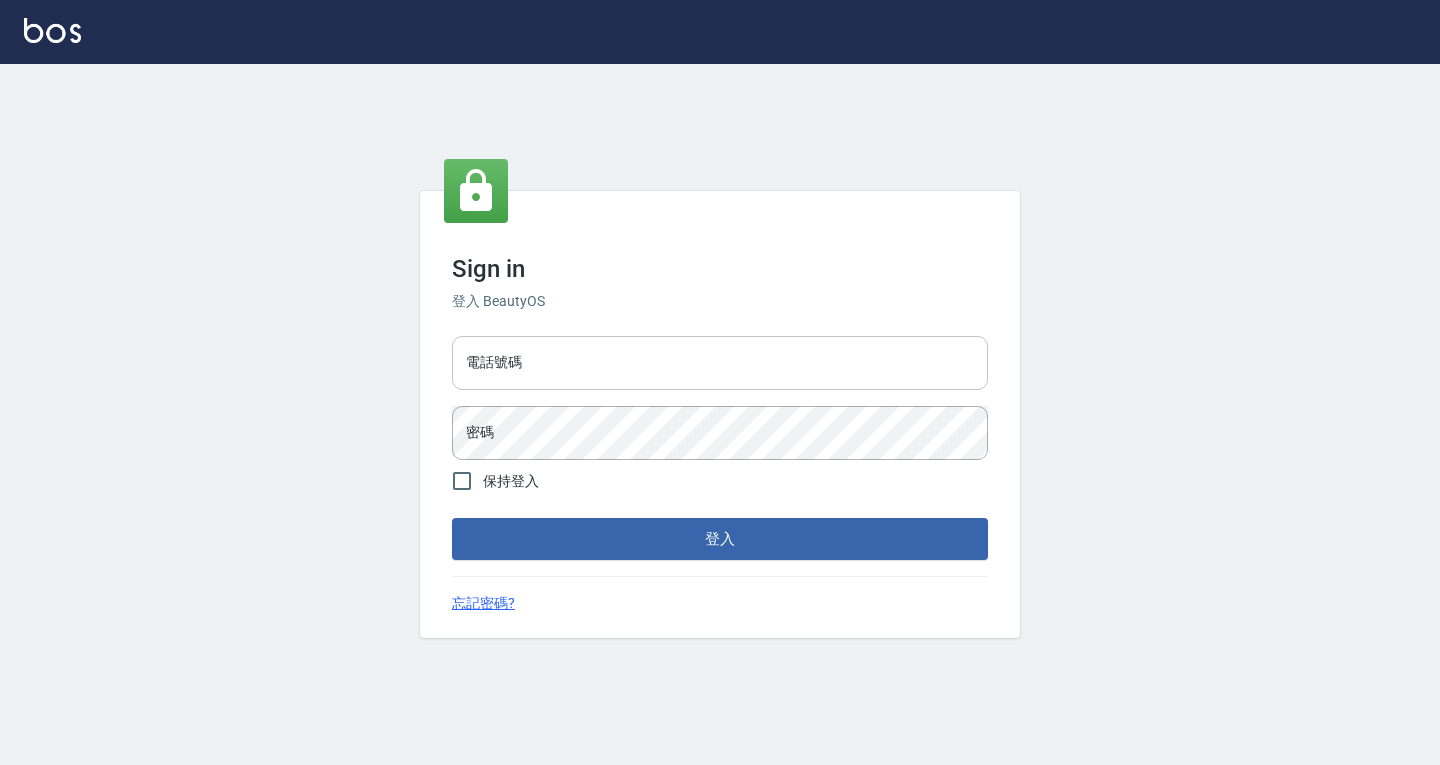 click on "電話號碼" at bounding box center [720, 363] 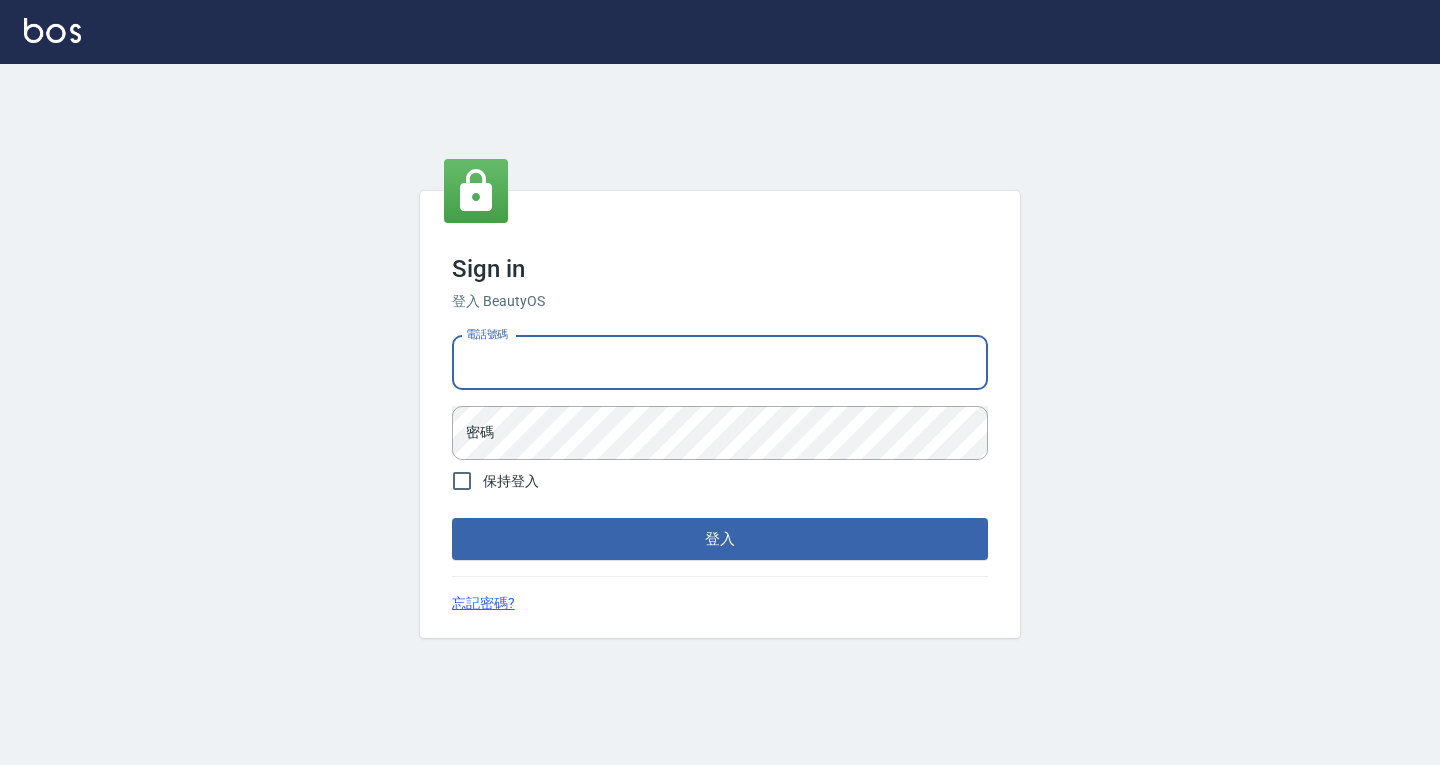 type on "devdev" 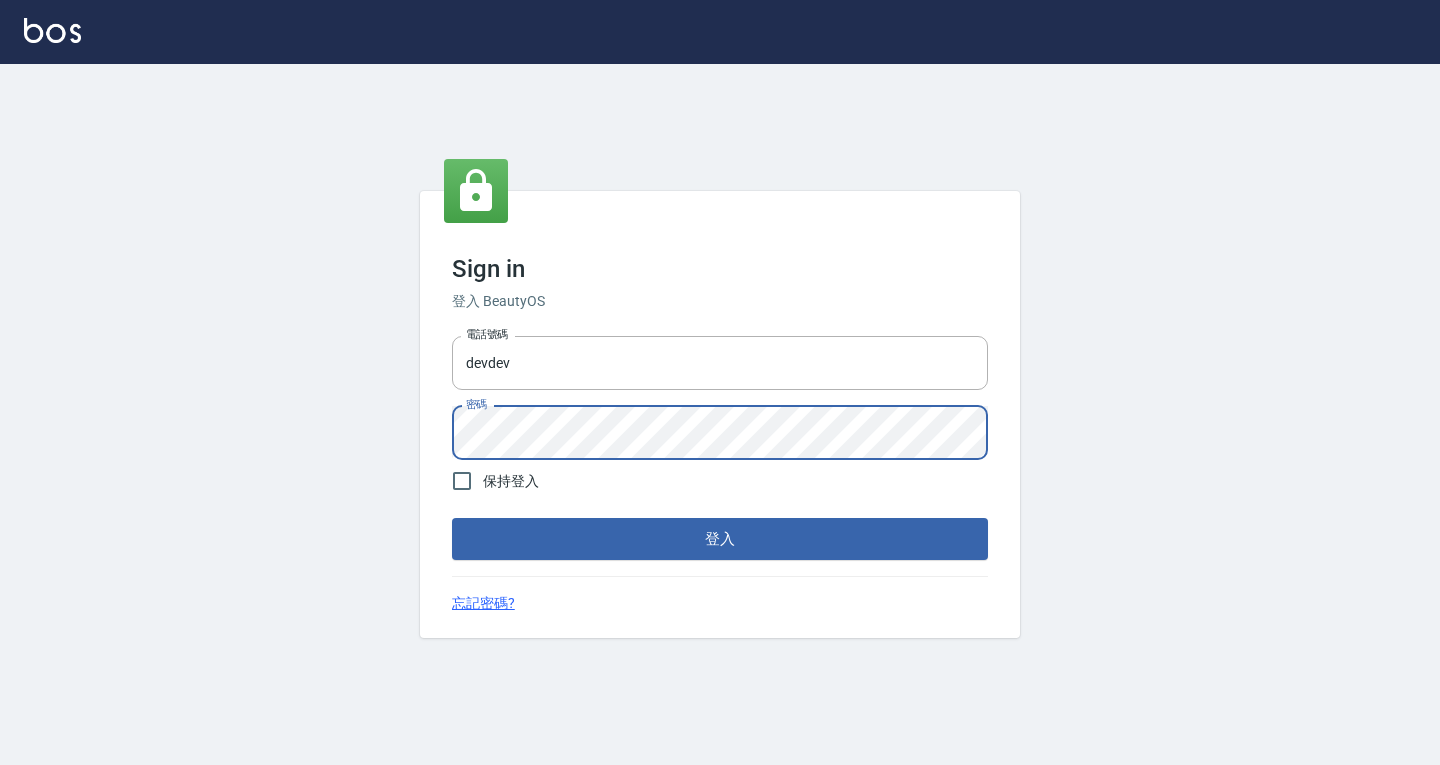 click on "登入" at bounding box center [720, 539] 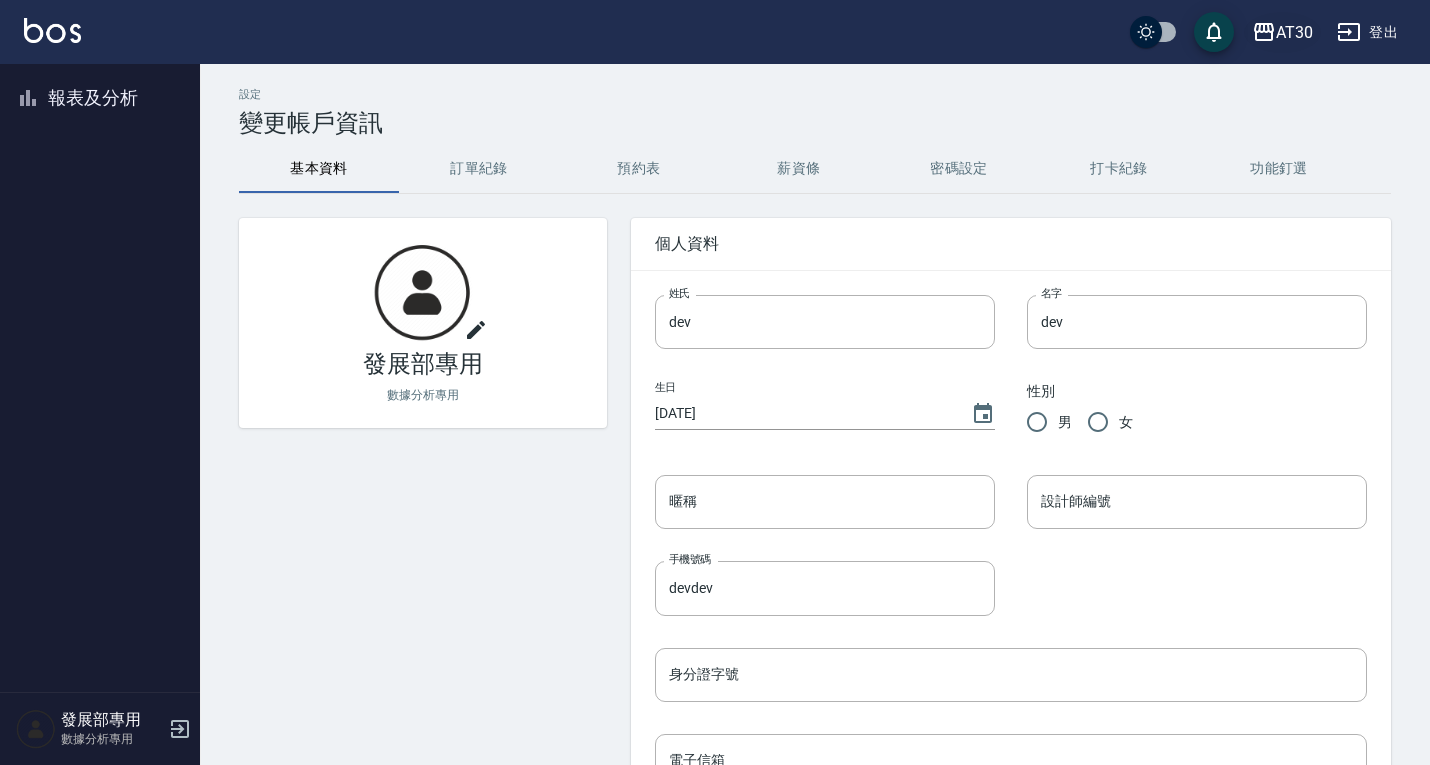 click 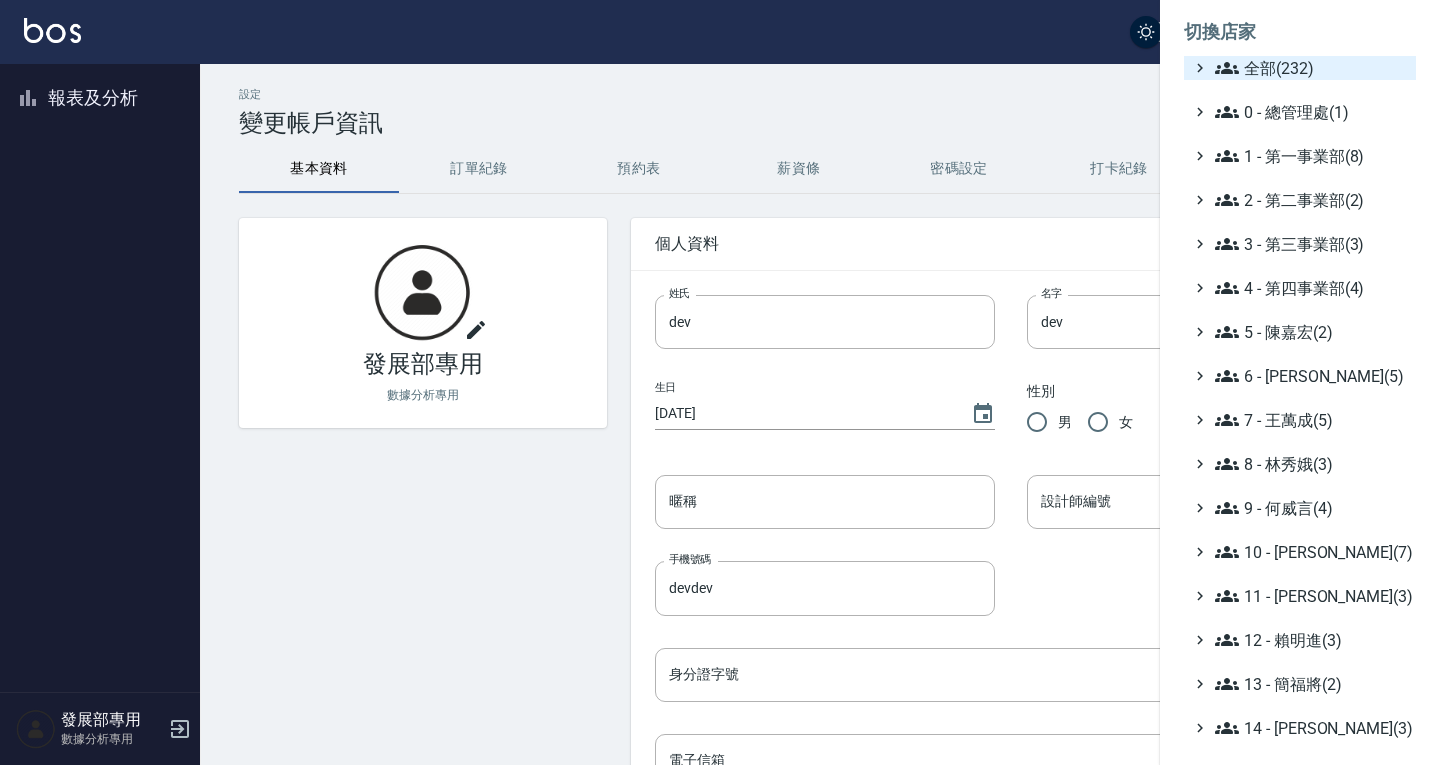 click on "全部(232)" at bounding box center [1311, 68] 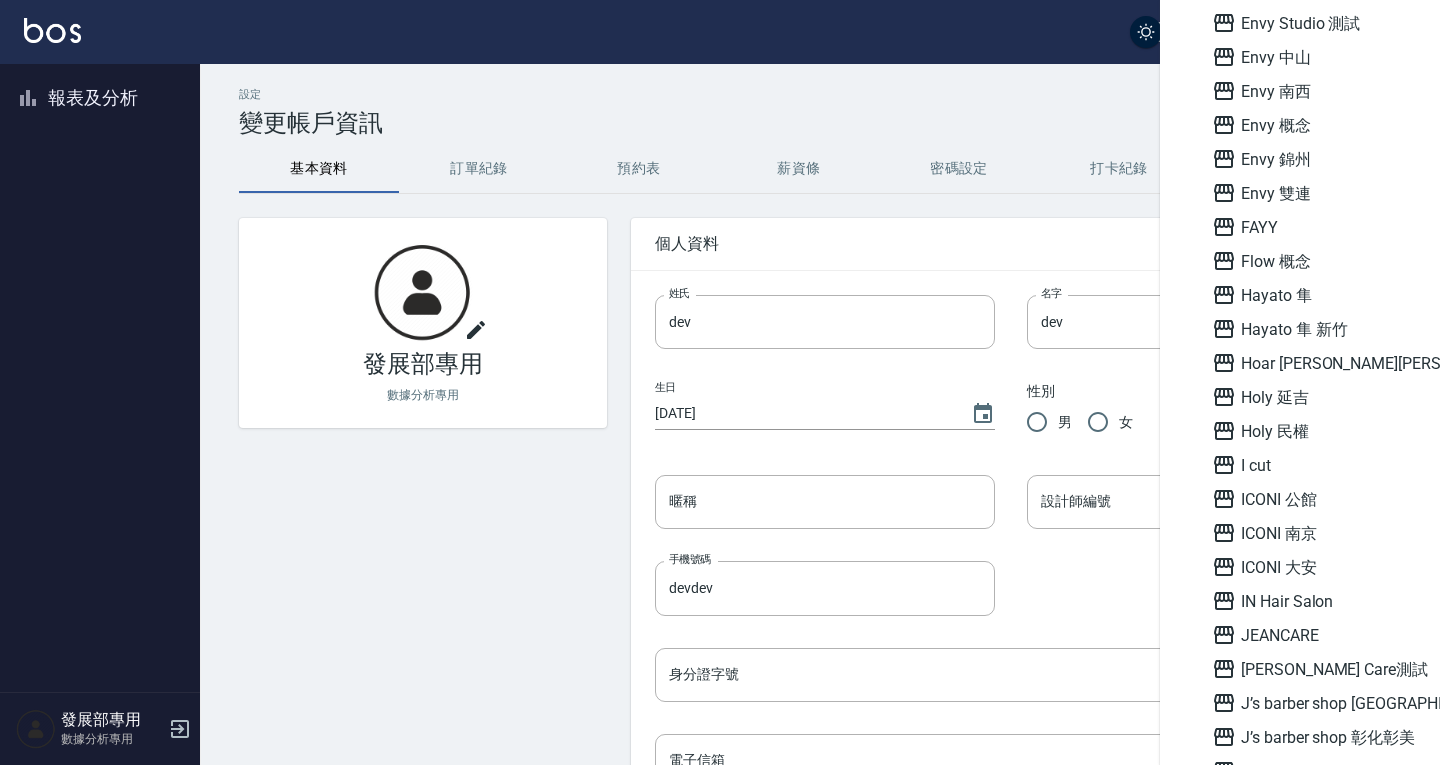 scroll, scrollTop: 1600, scrollLeft: 0, axis: vertical 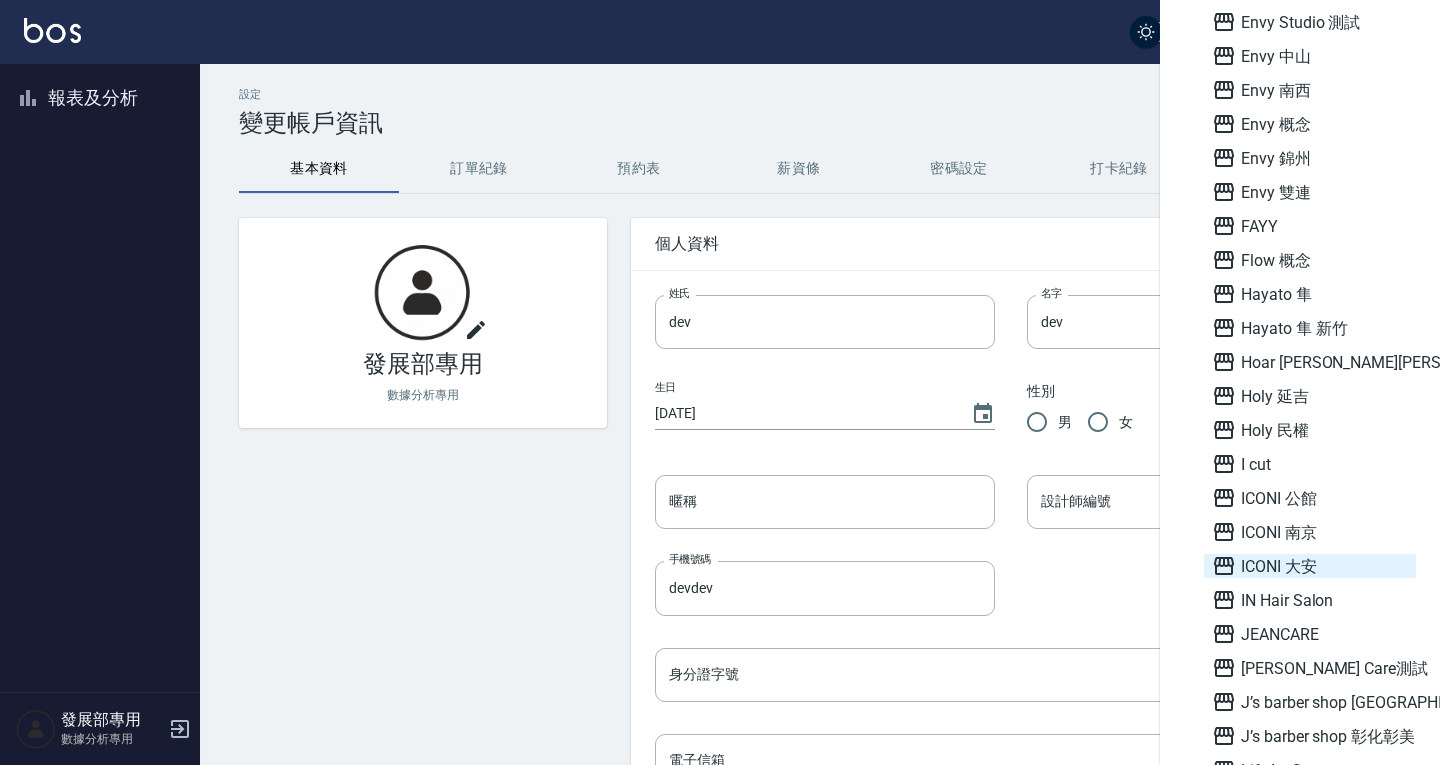 click on "ICONI 大安" at bounding box center (1310, 566) 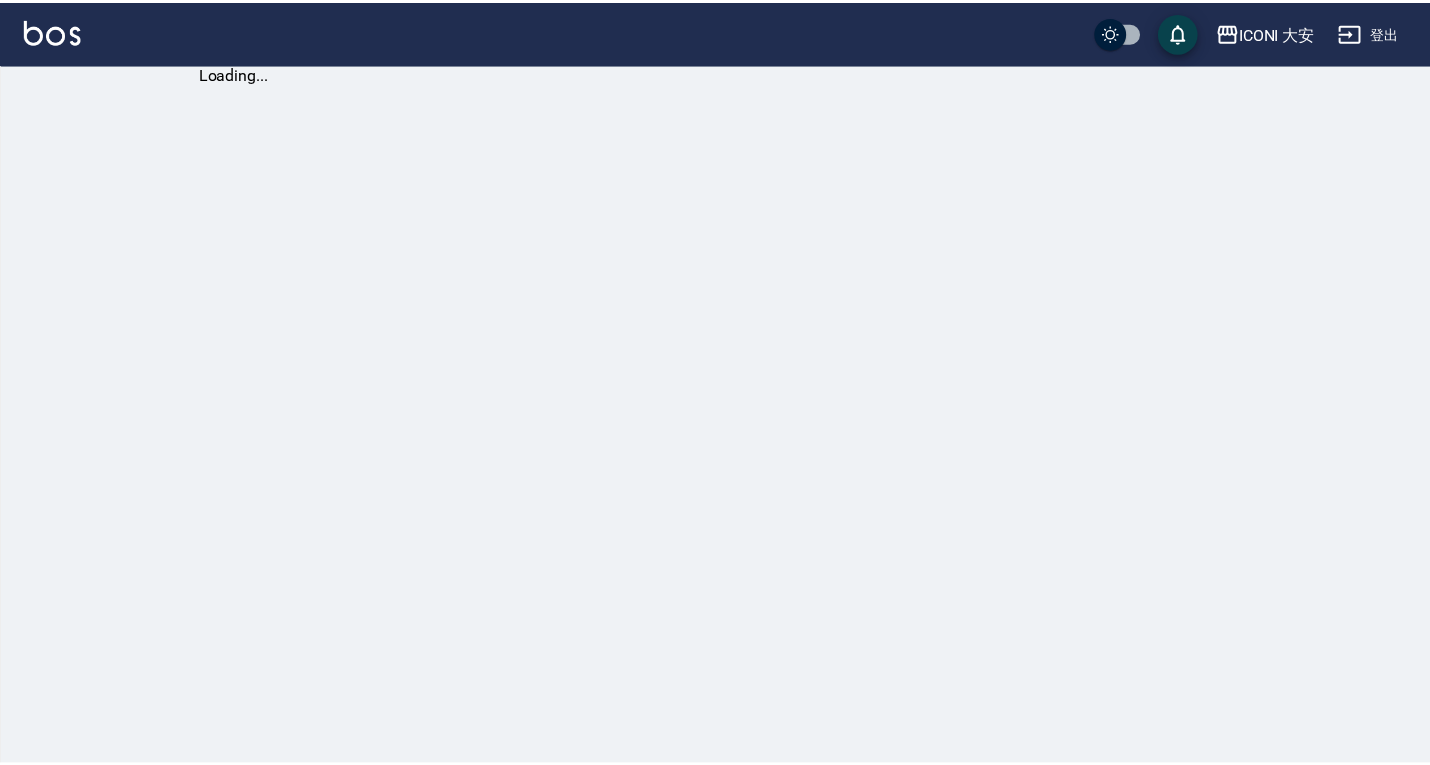 scroll, scrollTop: 0, scrollLeft: 0, axis: both 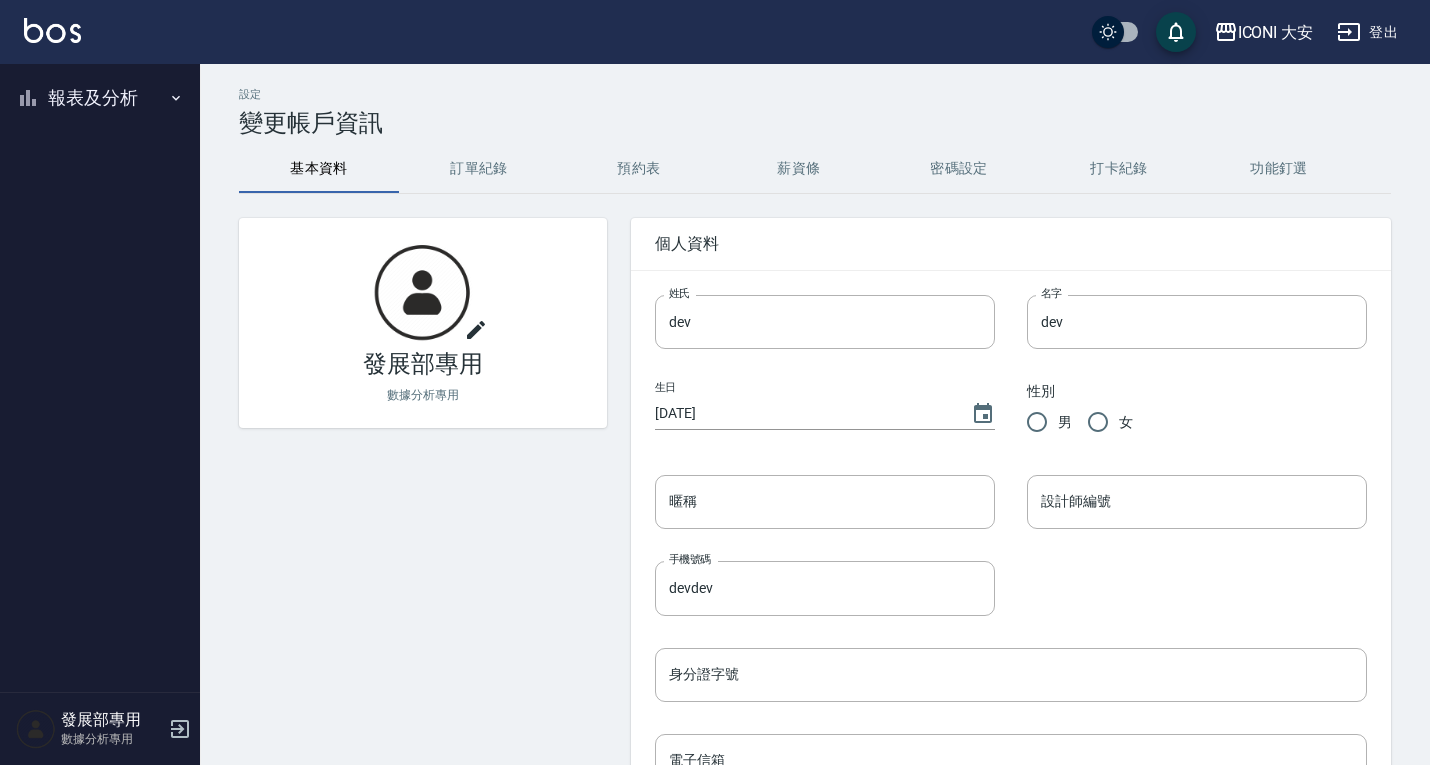 click on "報表及分析" at bounding box center [100, 98] 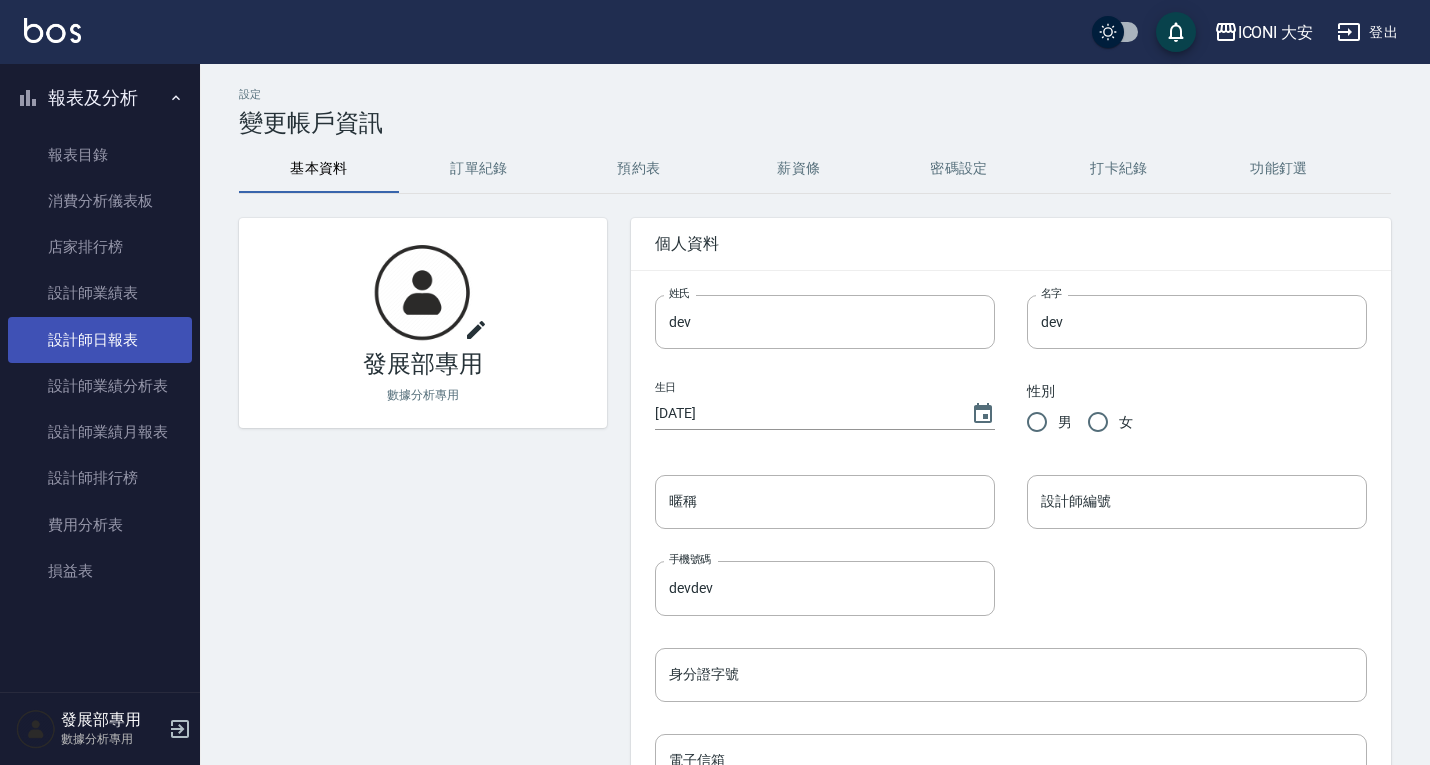 click on "設計師日報表" at bounding box center [100, 340] 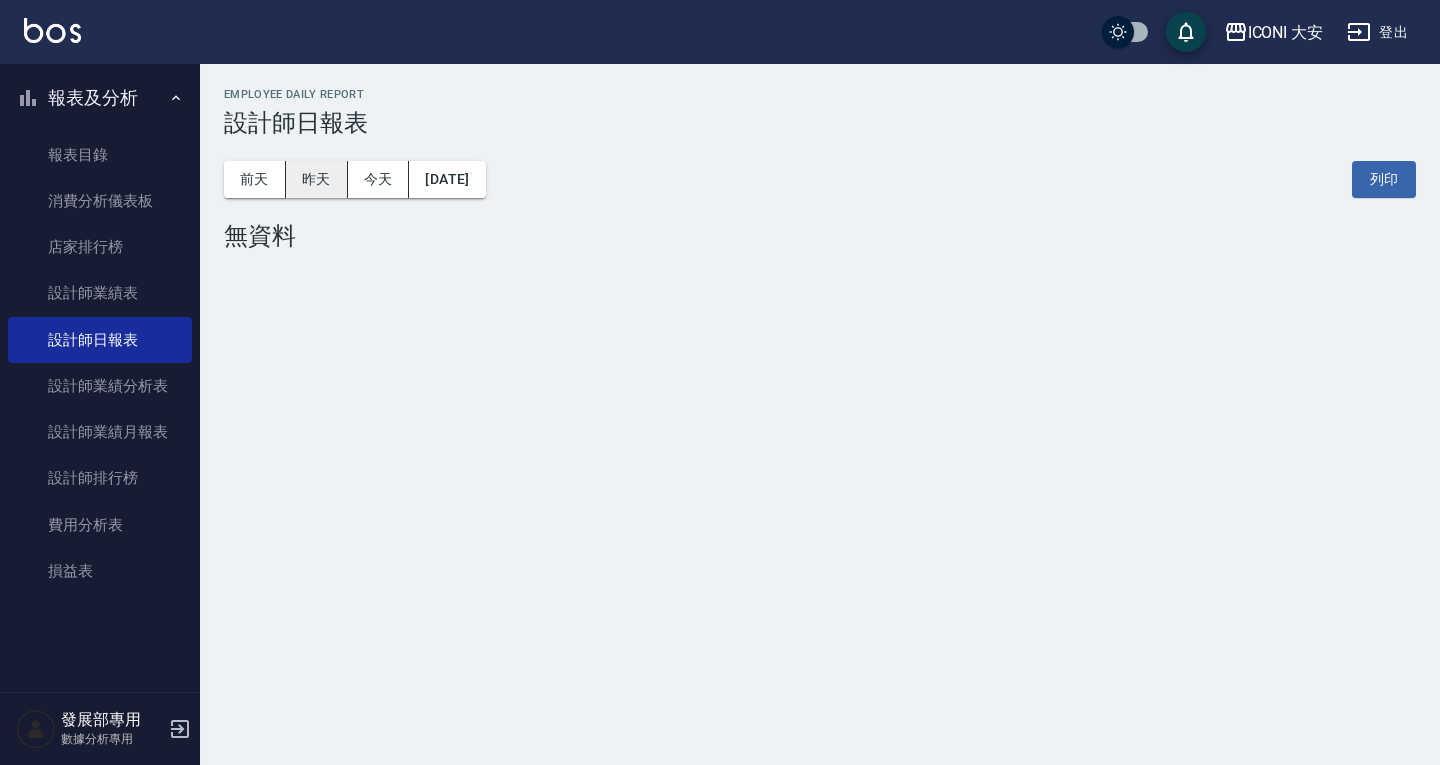 click on "昨天" at bounding box center (317, 179) 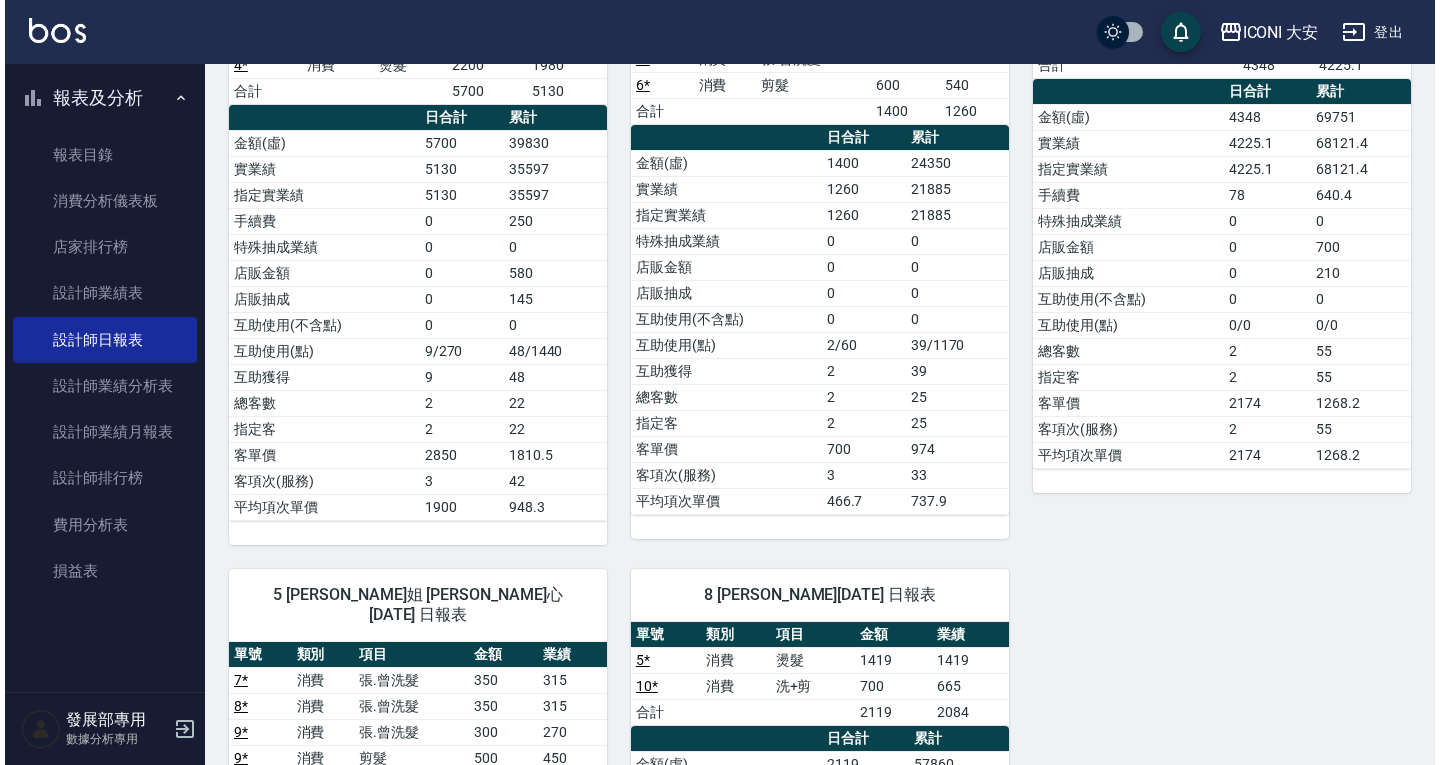 scroll, scrollTop: 0, scrollLeft: 0, axis: both 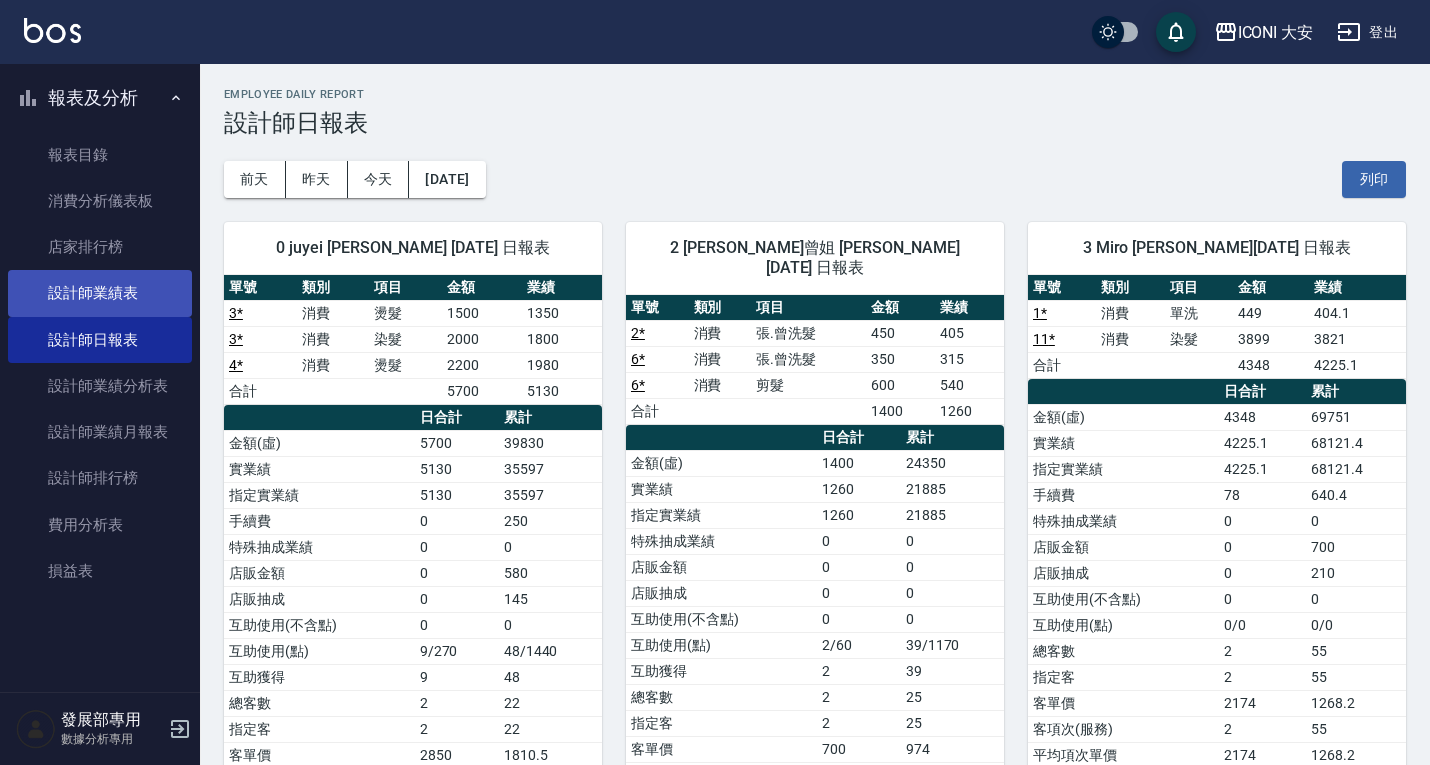 click on "設計師業績表" at bounding box center [100, 293] 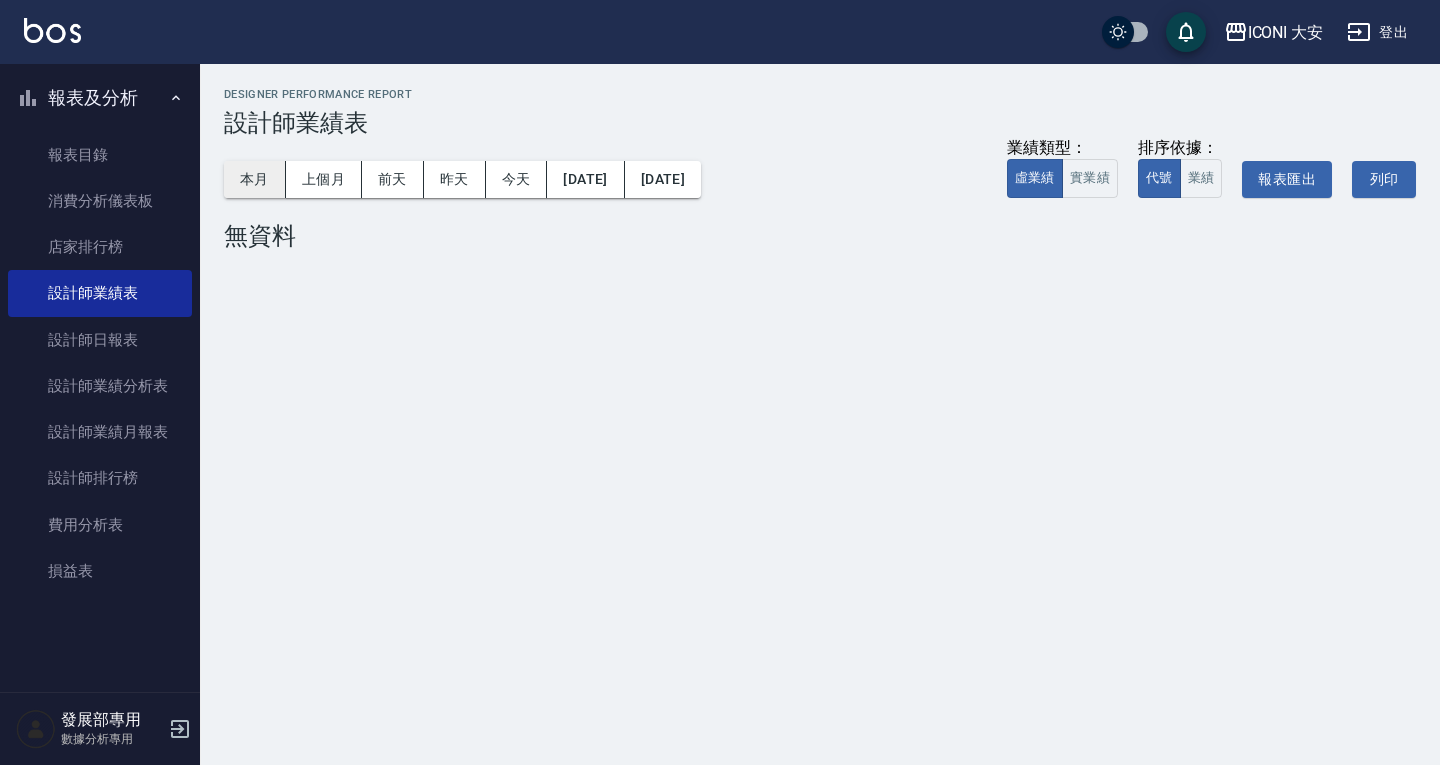 click on "本月" at bounding box center (255, 179) 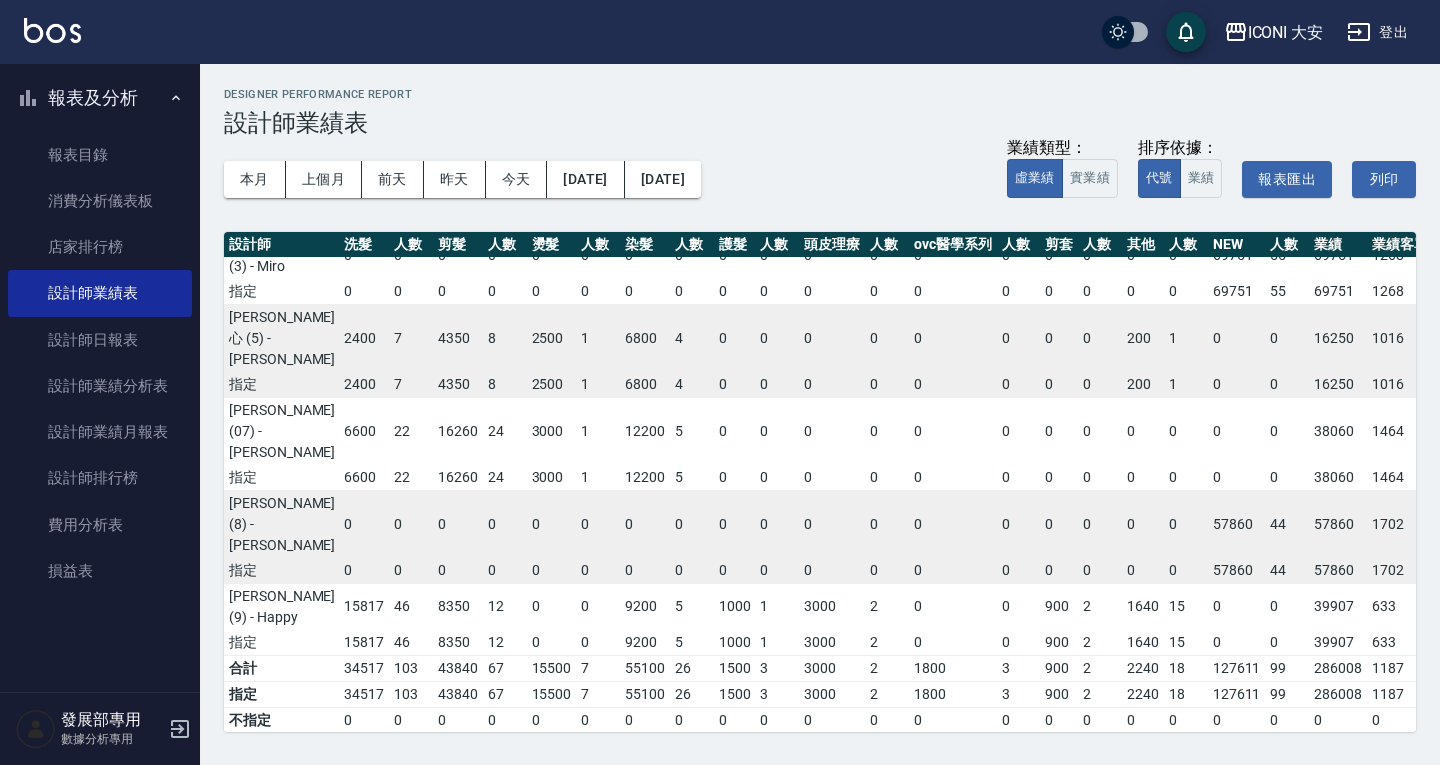 scroll, scrollTop: 0, scrollLeft: 1, axis: horizontal 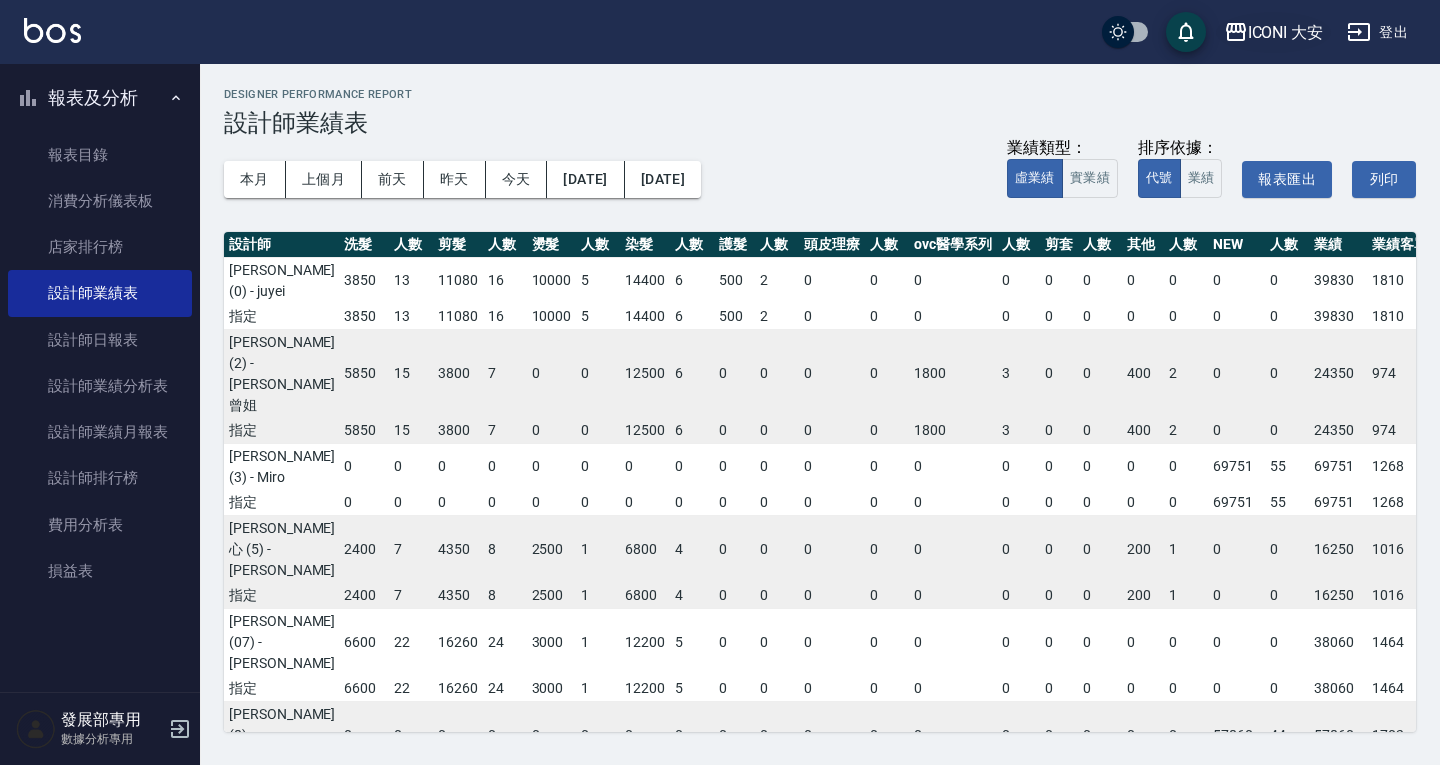 click on "ICONI 大安" at bounding box center [1286, 32] 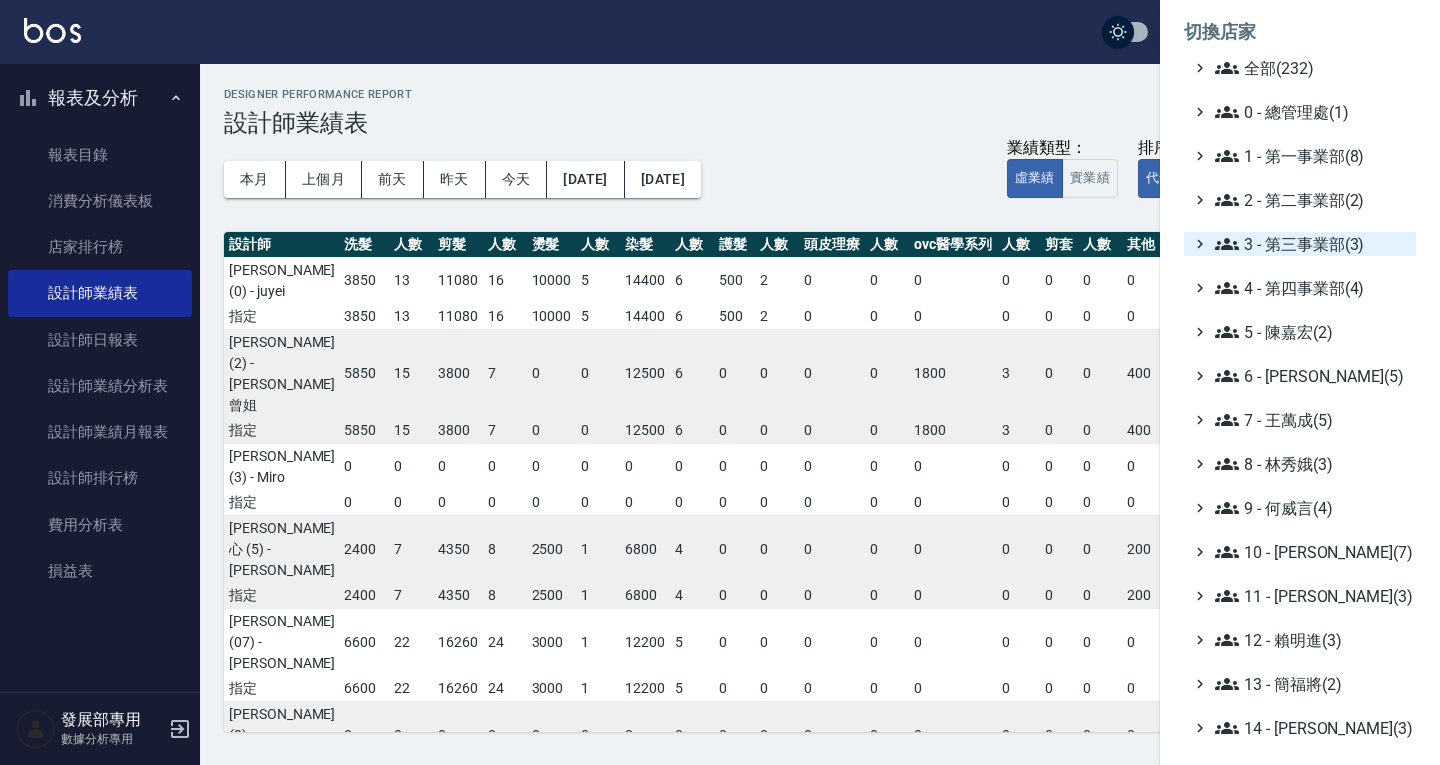 click on "3 - 第三事業部(3)" at bounding box center (1311, 244) 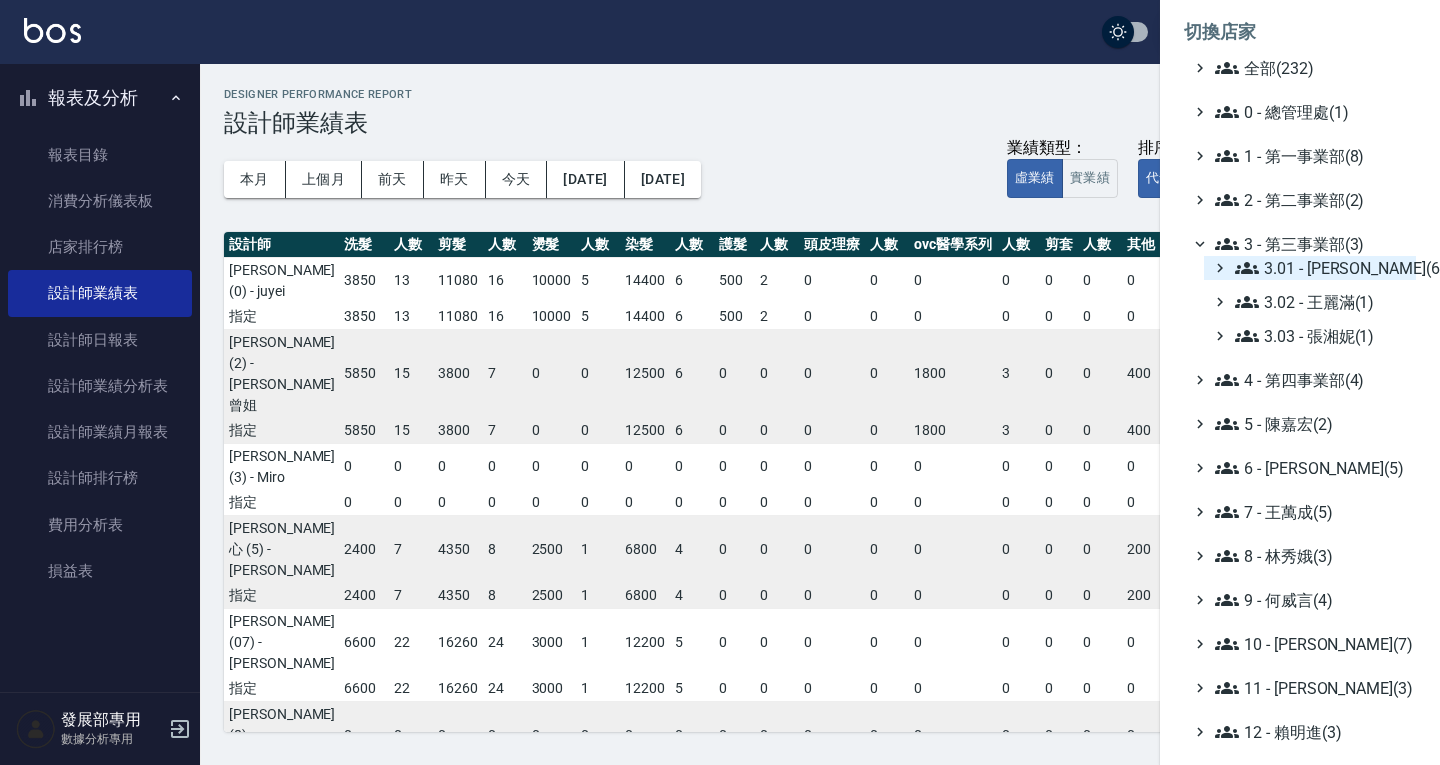 click on "3.01 - [PERSON_NAME](6)" at bounding box center (1321, 268) 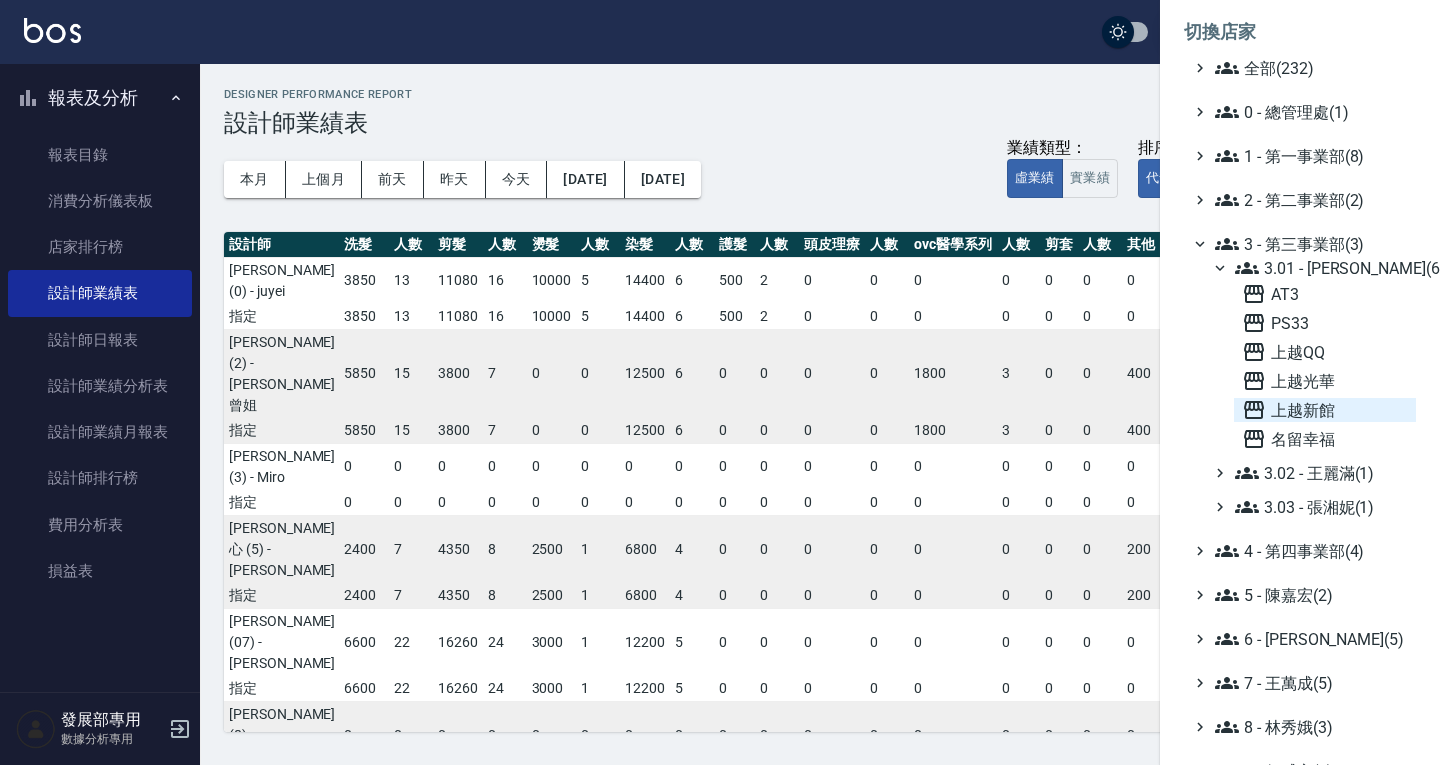 click on "上越新館" at bounding box center (1325, 410) 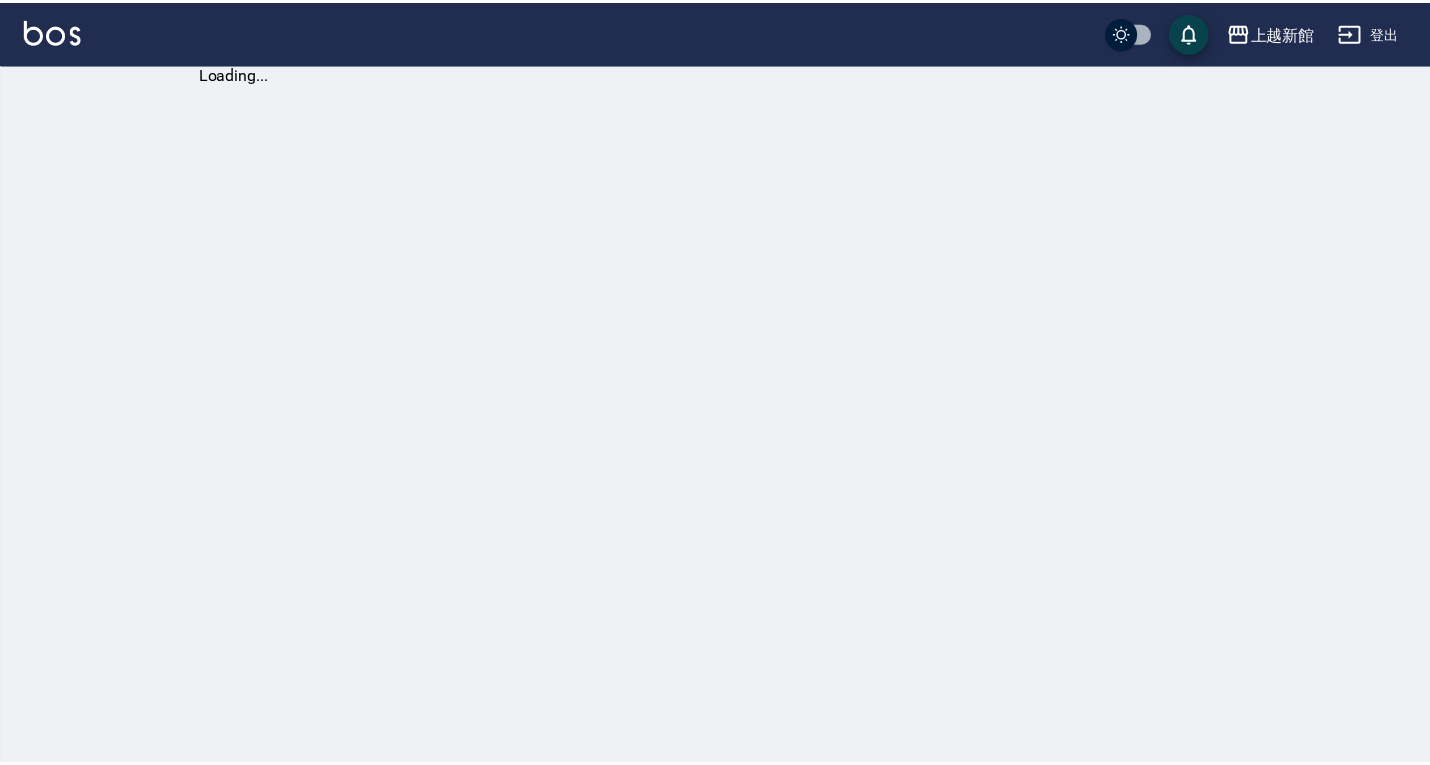 scroll, scrollTop: 0, scrollLeft: 0, axis: both 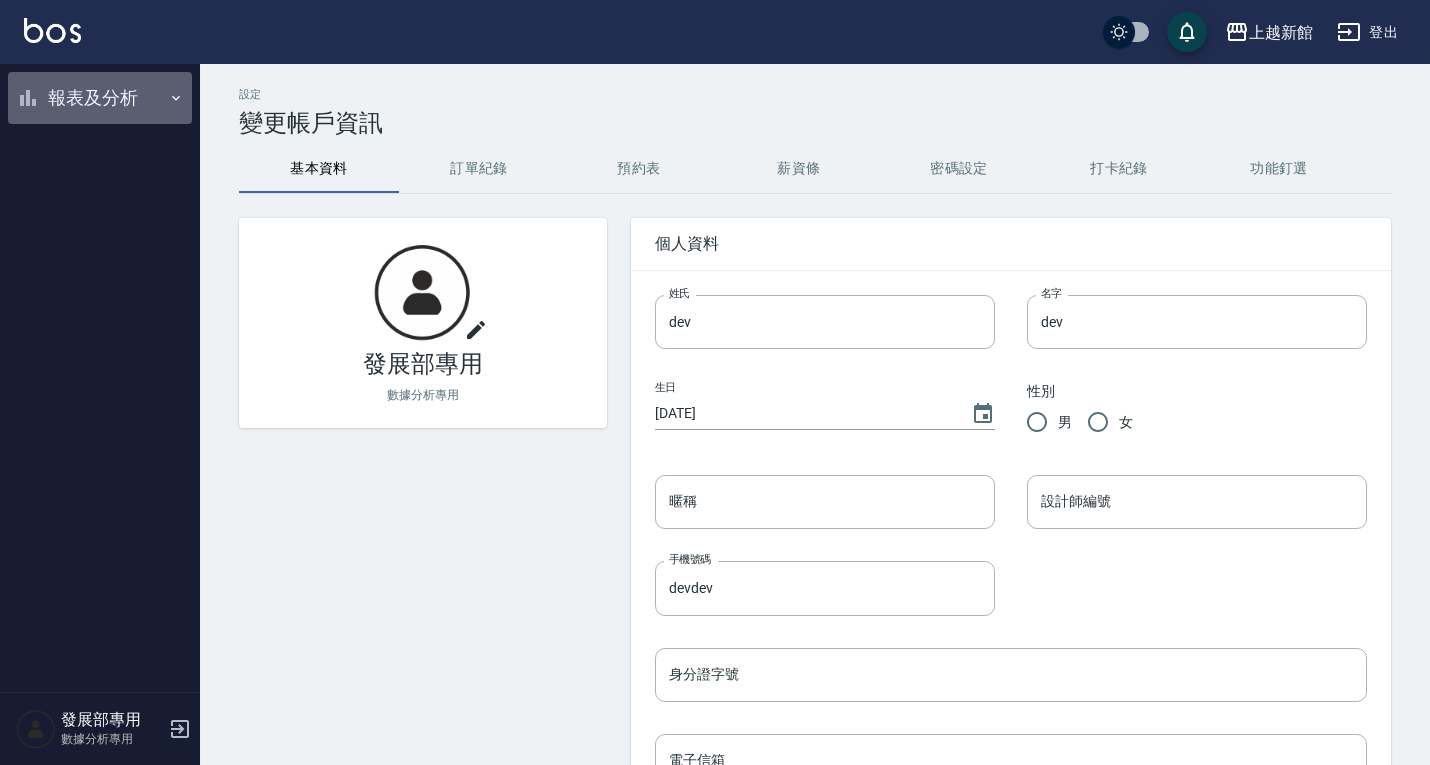click on "報表及分析" at bounding box center (100, 98) 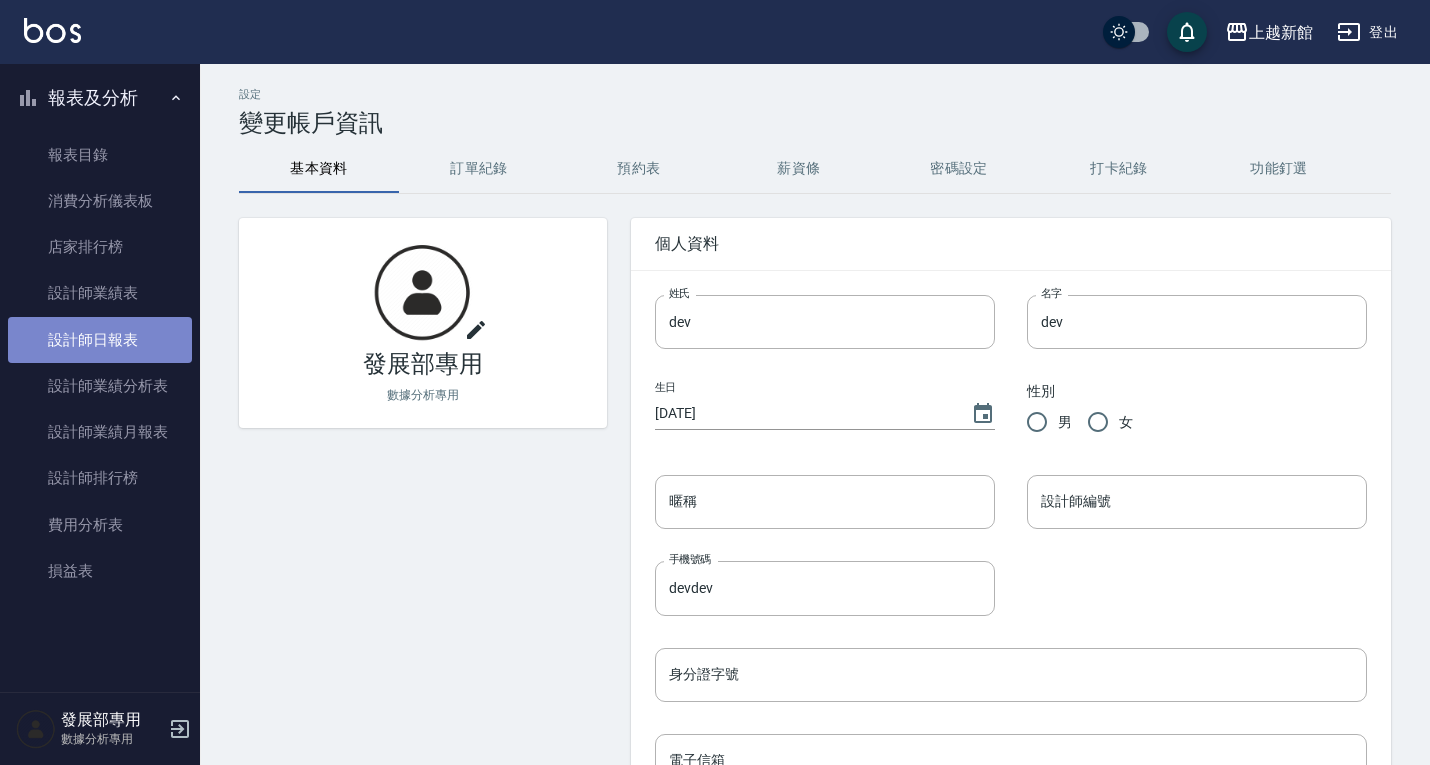 click on "設計師日報表" at bounding box center (100, 340) 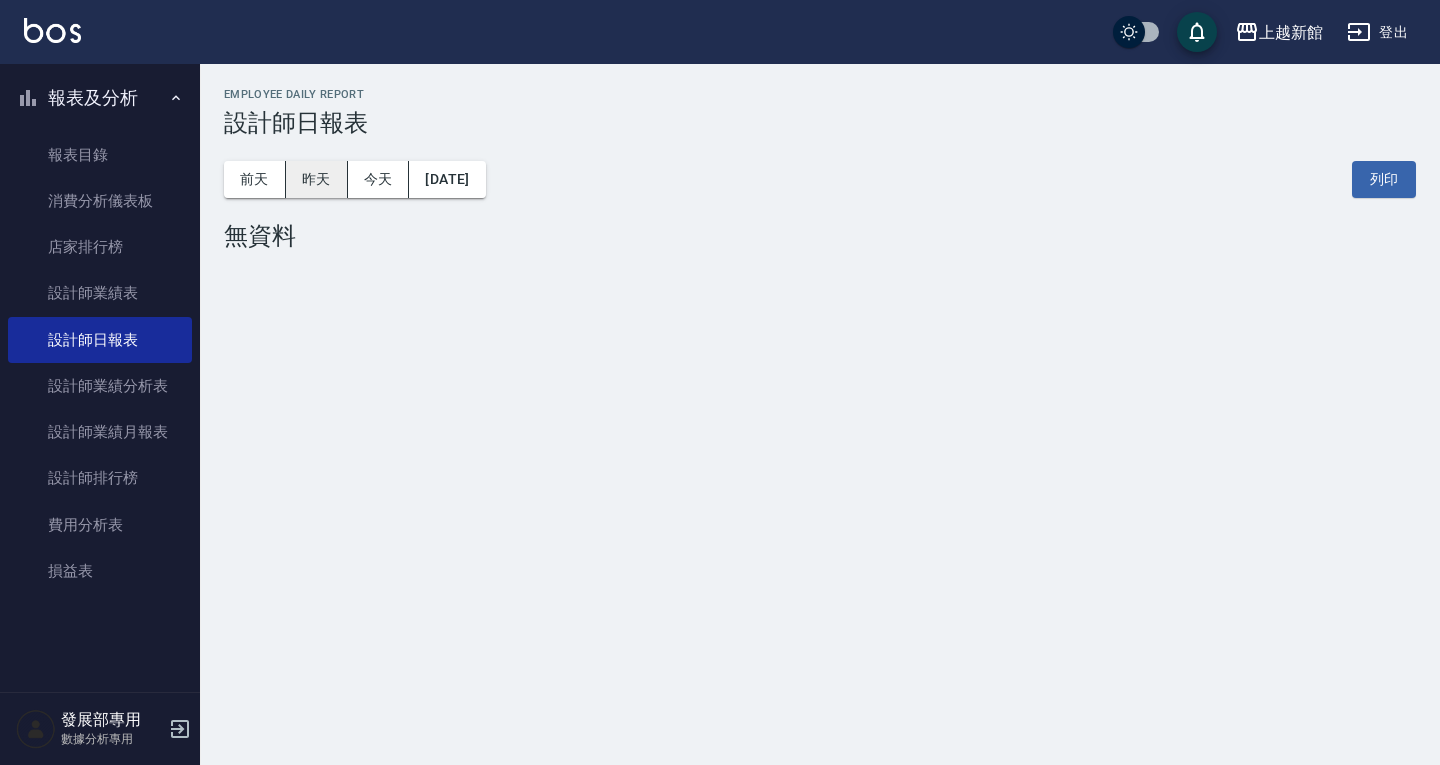 click on "昨天" at bounding box center (317, 179) 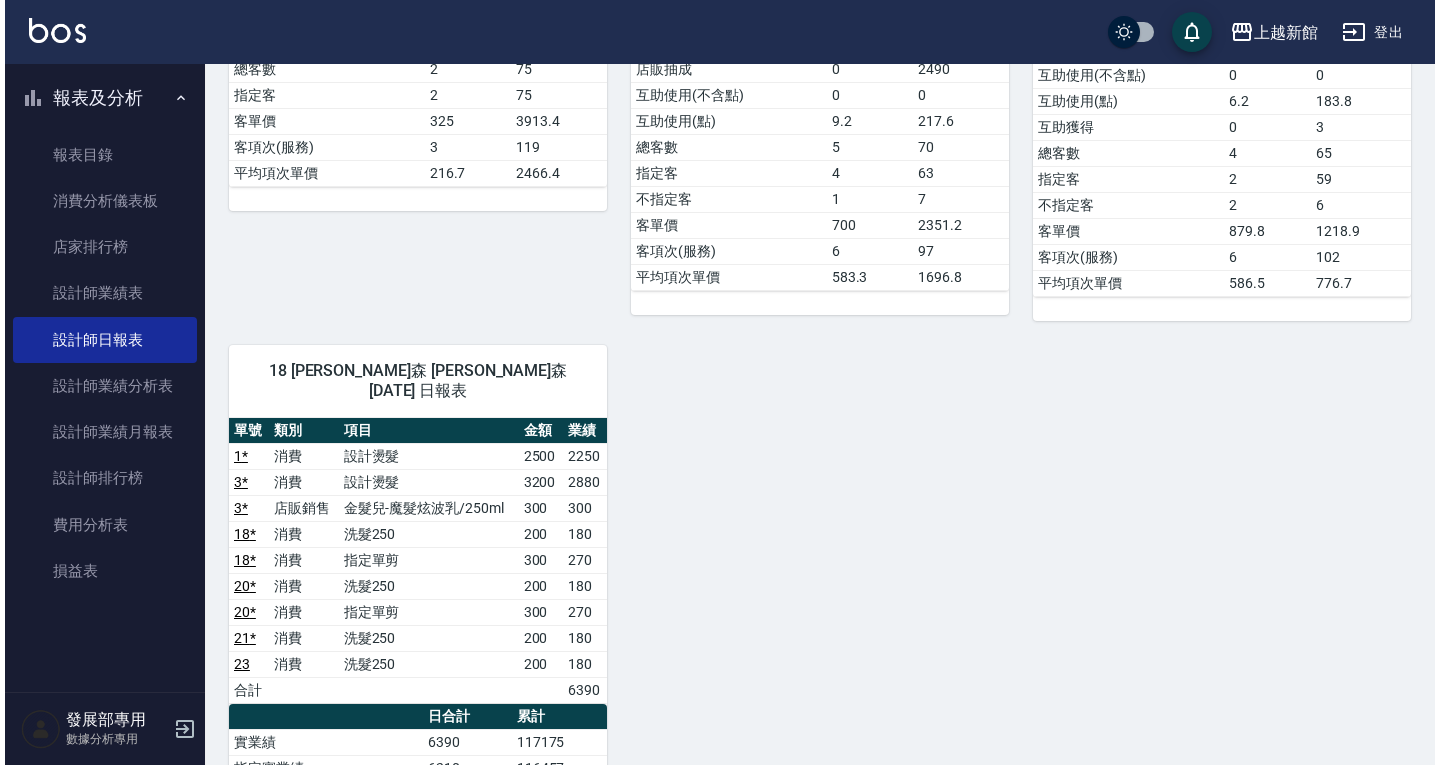 scroll, scrollTop: 1300, scrollLeft: 0, axis: vertical 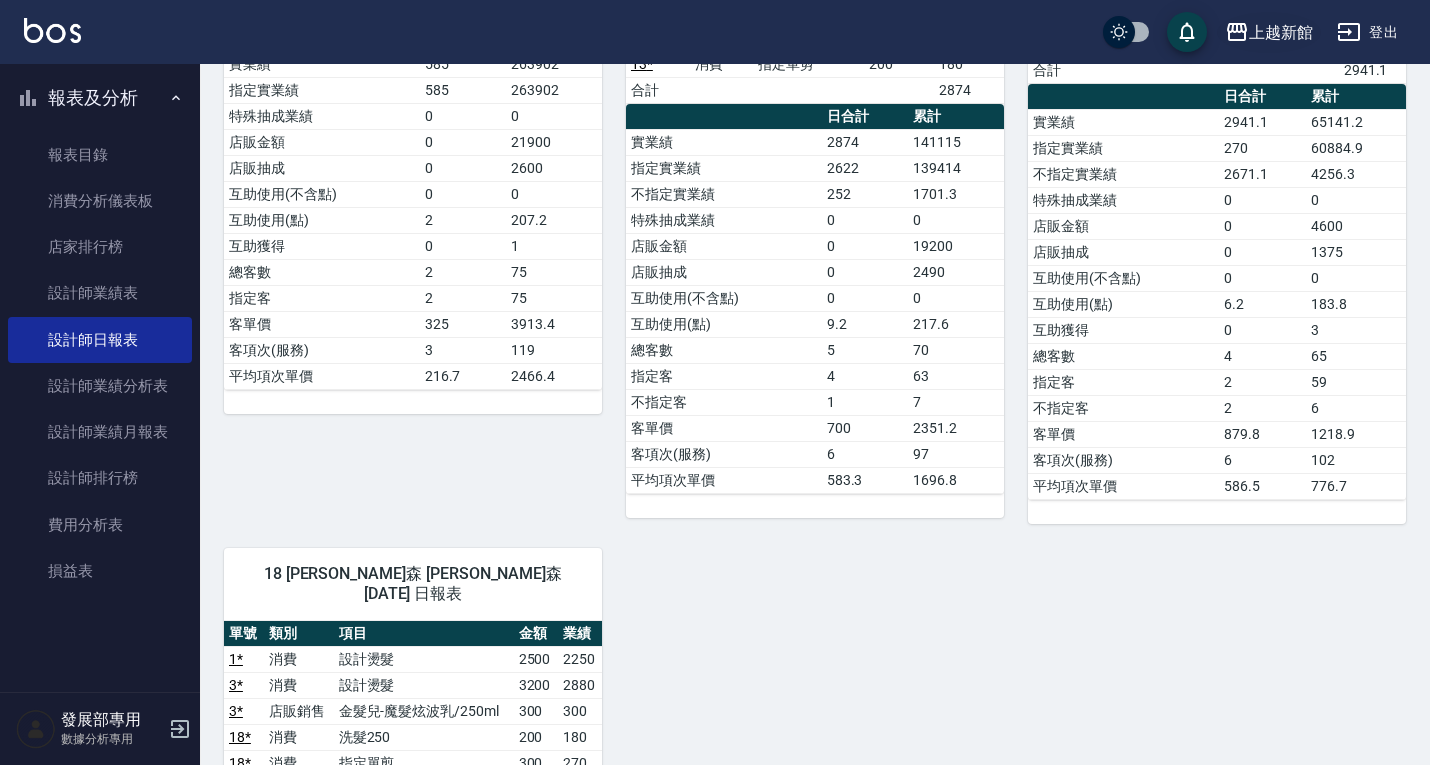 click on "上越新館" at bounding box center [1281, 32] 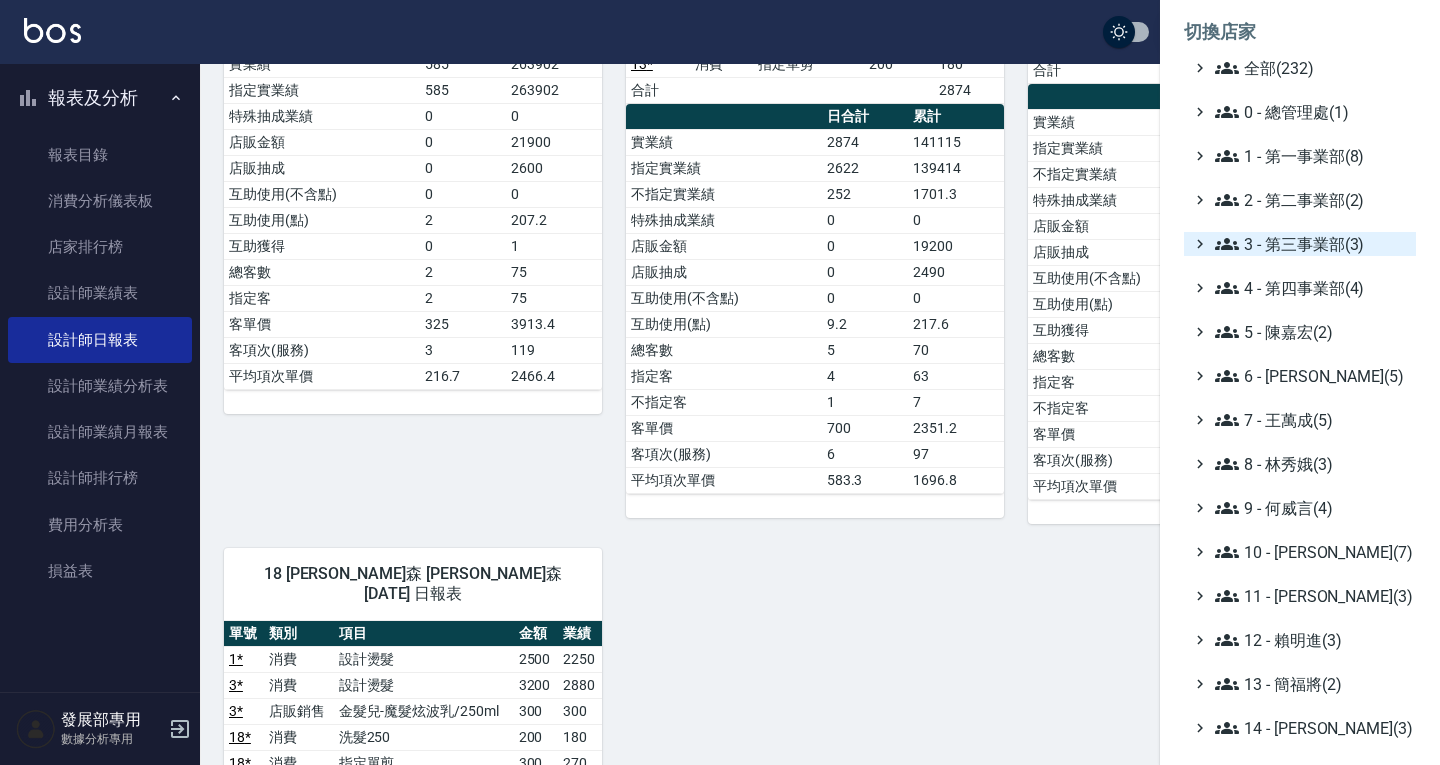 click on "3 - 第三事業部(3)" at bounding box center [1311, 244] 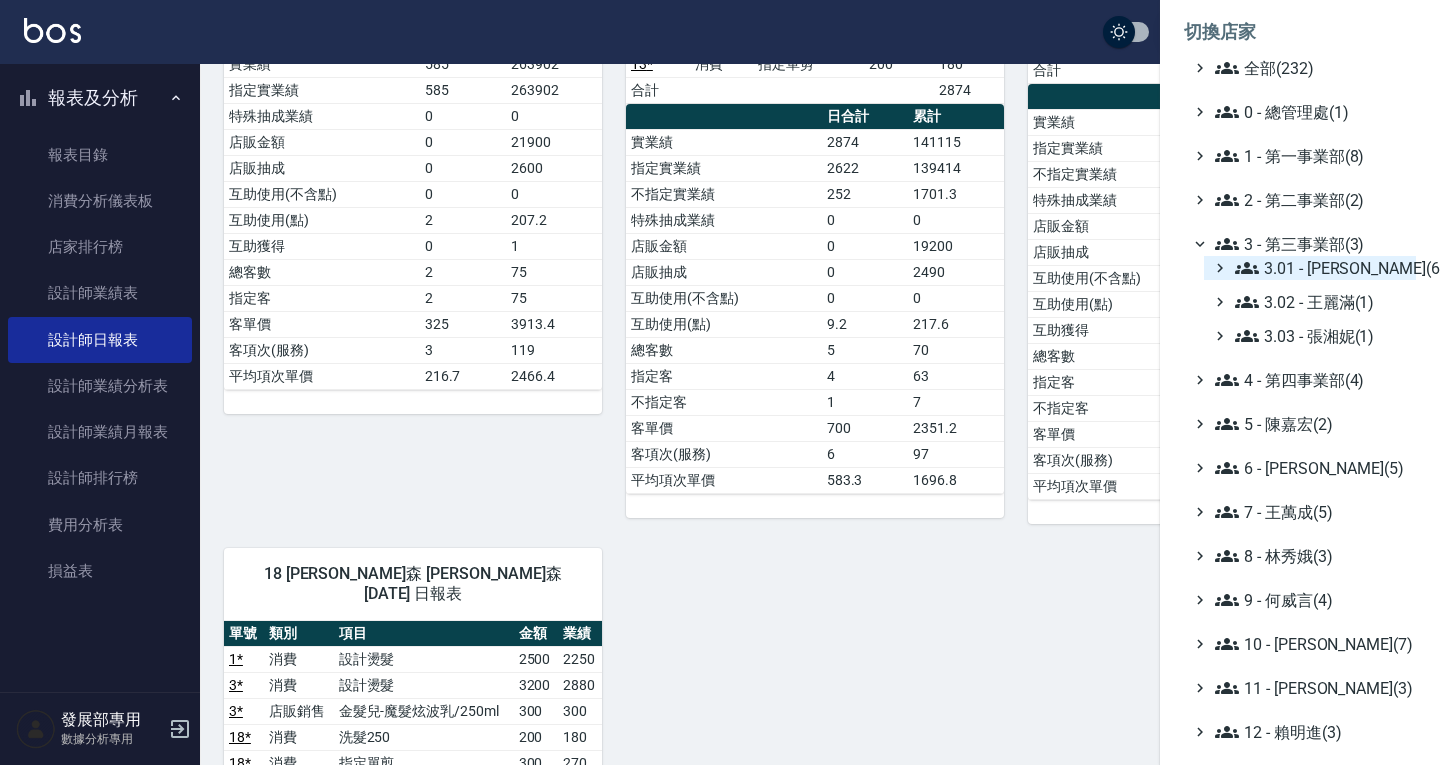 click on "3.01 - [PERSON_NAME](6)" at bounding box center (1321, 268) 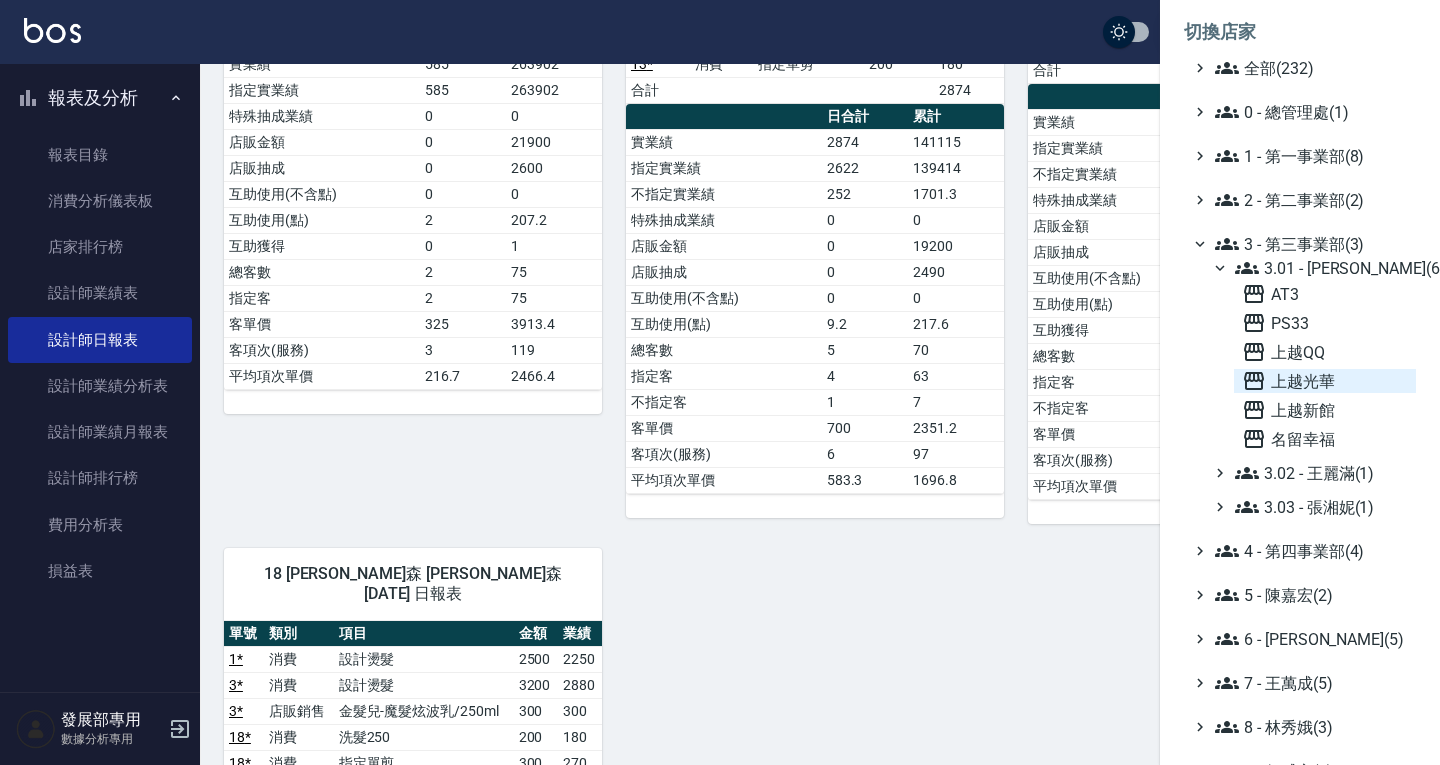 click on "上越光華" at bounding box center (1325, 381) 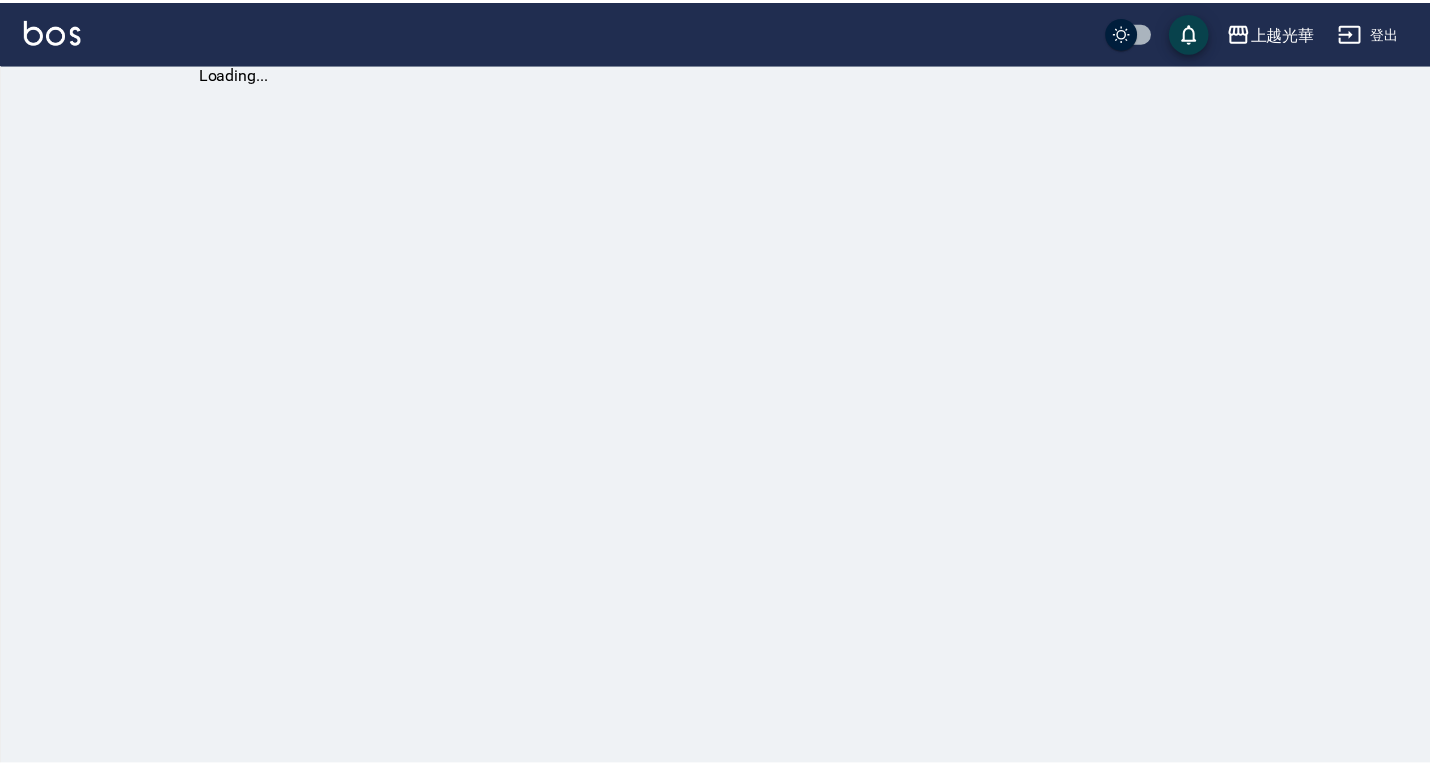 scroll, scrollTop: 0, scrollLeft: 0, axis: both 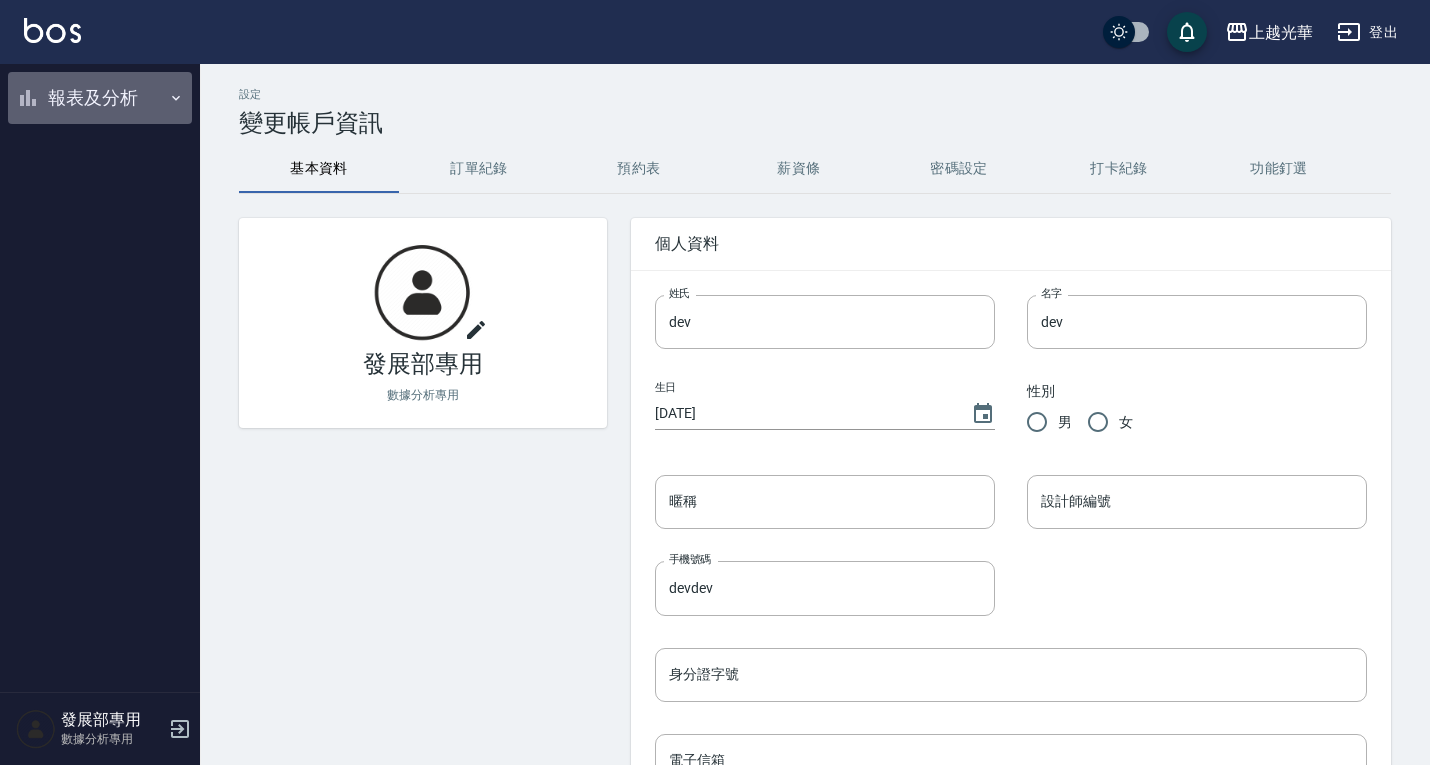 click on "報表及分析" at bounding box center (100, 98) 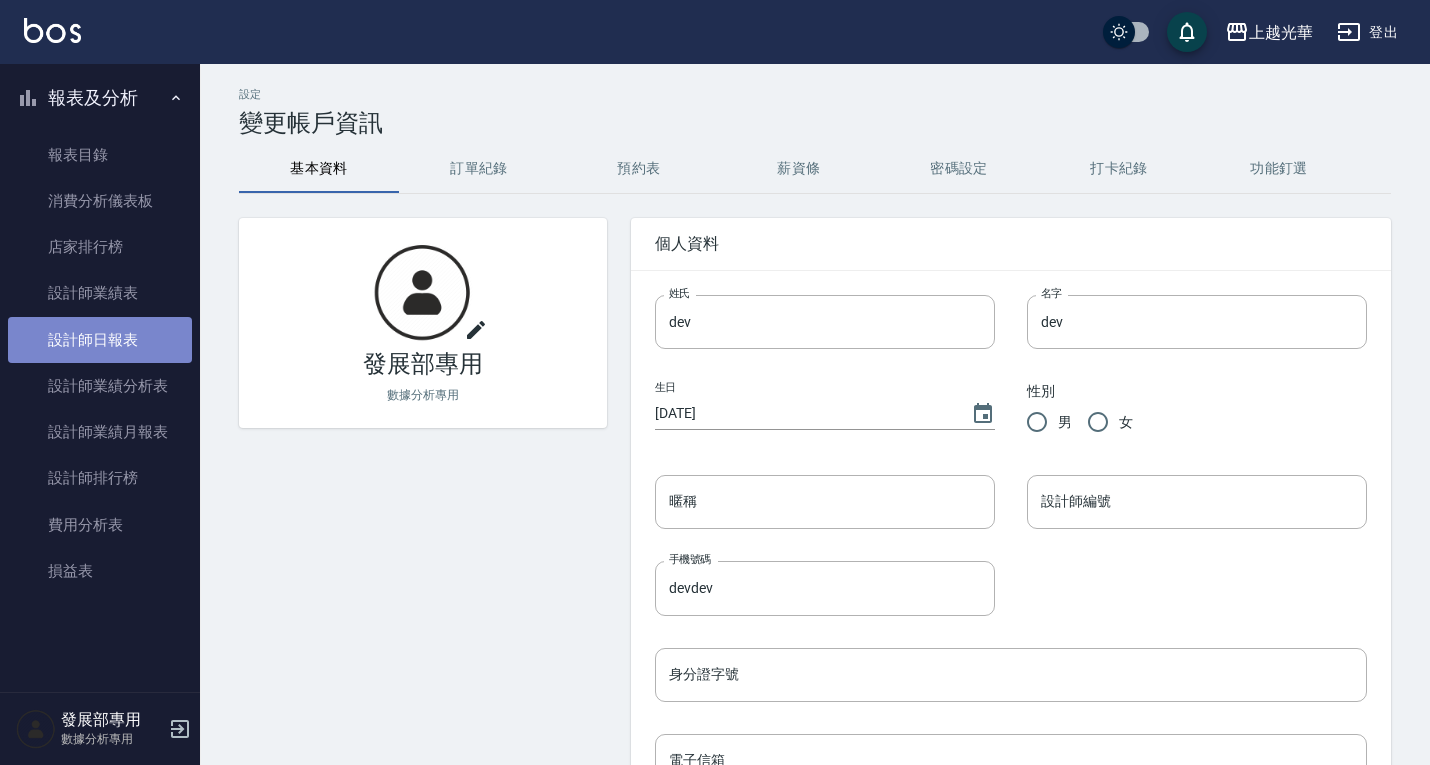 click on "設計師日報表" at bounding box center (100, 340) 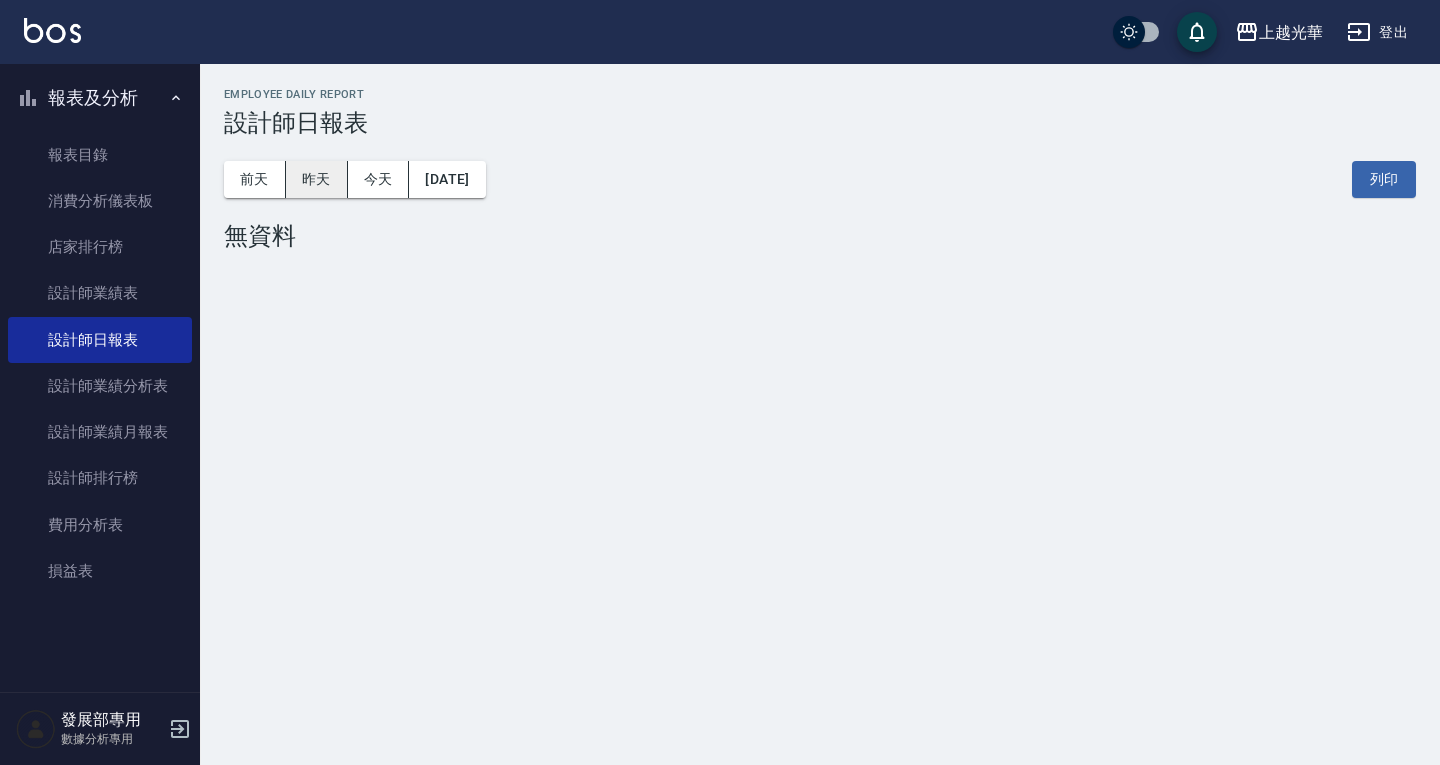 click on "昨天" at bounding box center (317, 179) 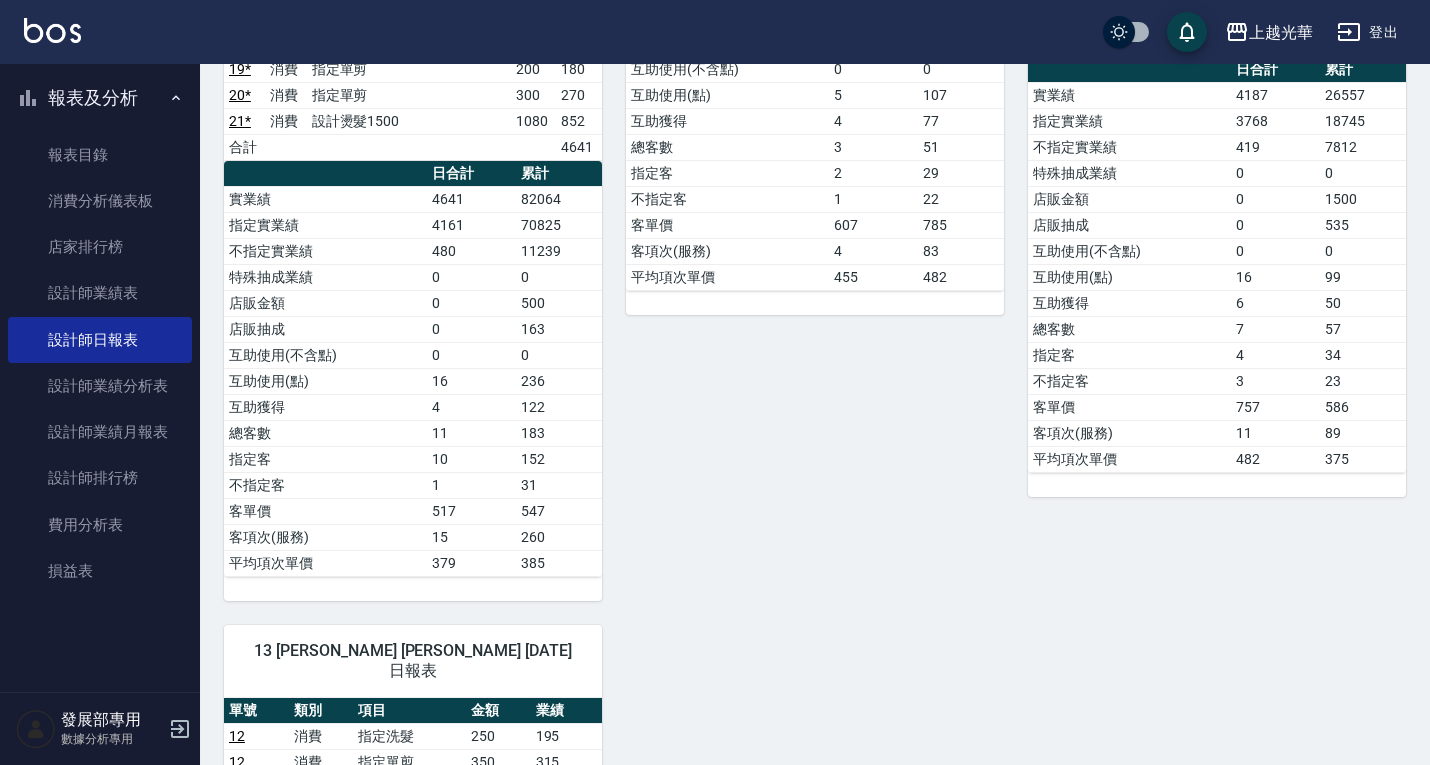scroll, scrollTop: 400, scrollLeft: 0, axis: vertical 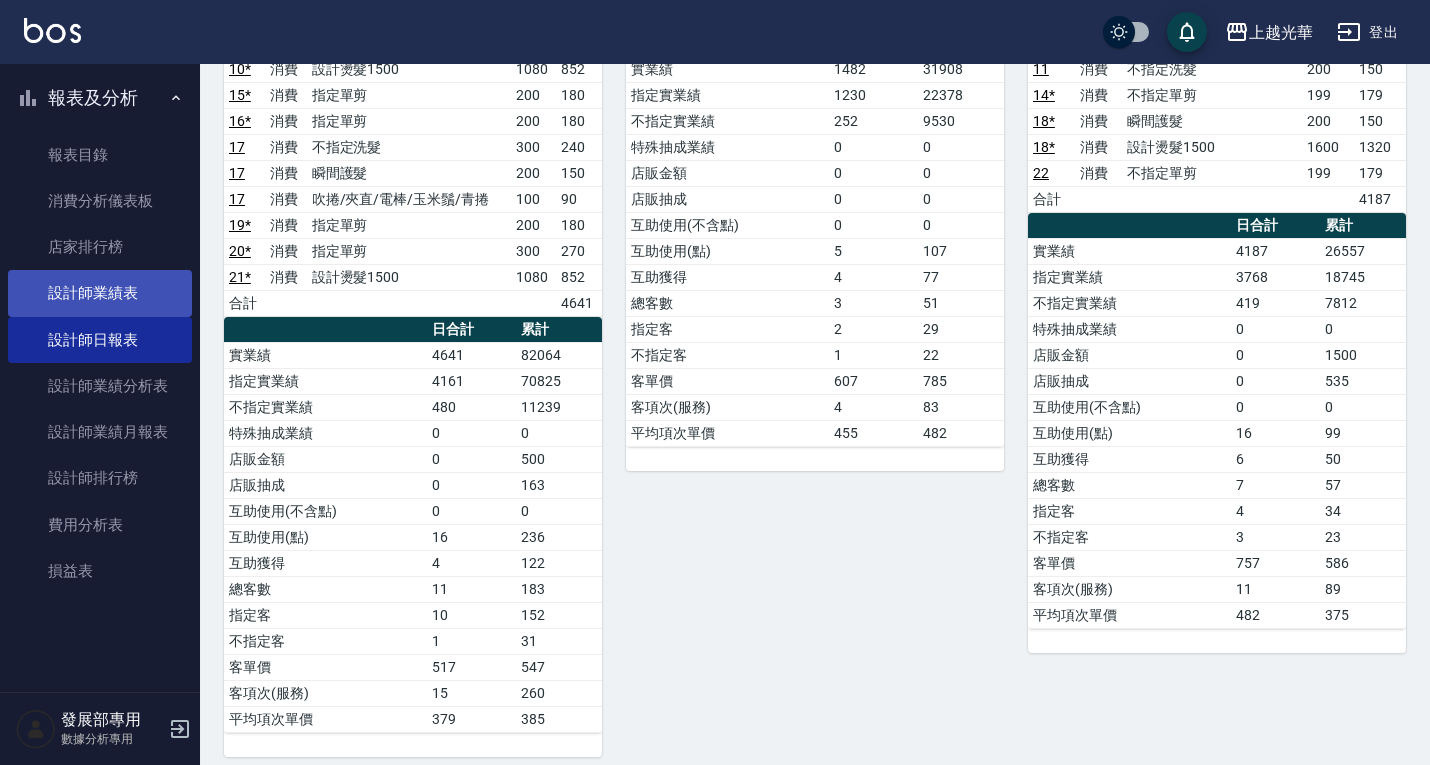 click on "設計師業績表" at bounding box center [100, 293] 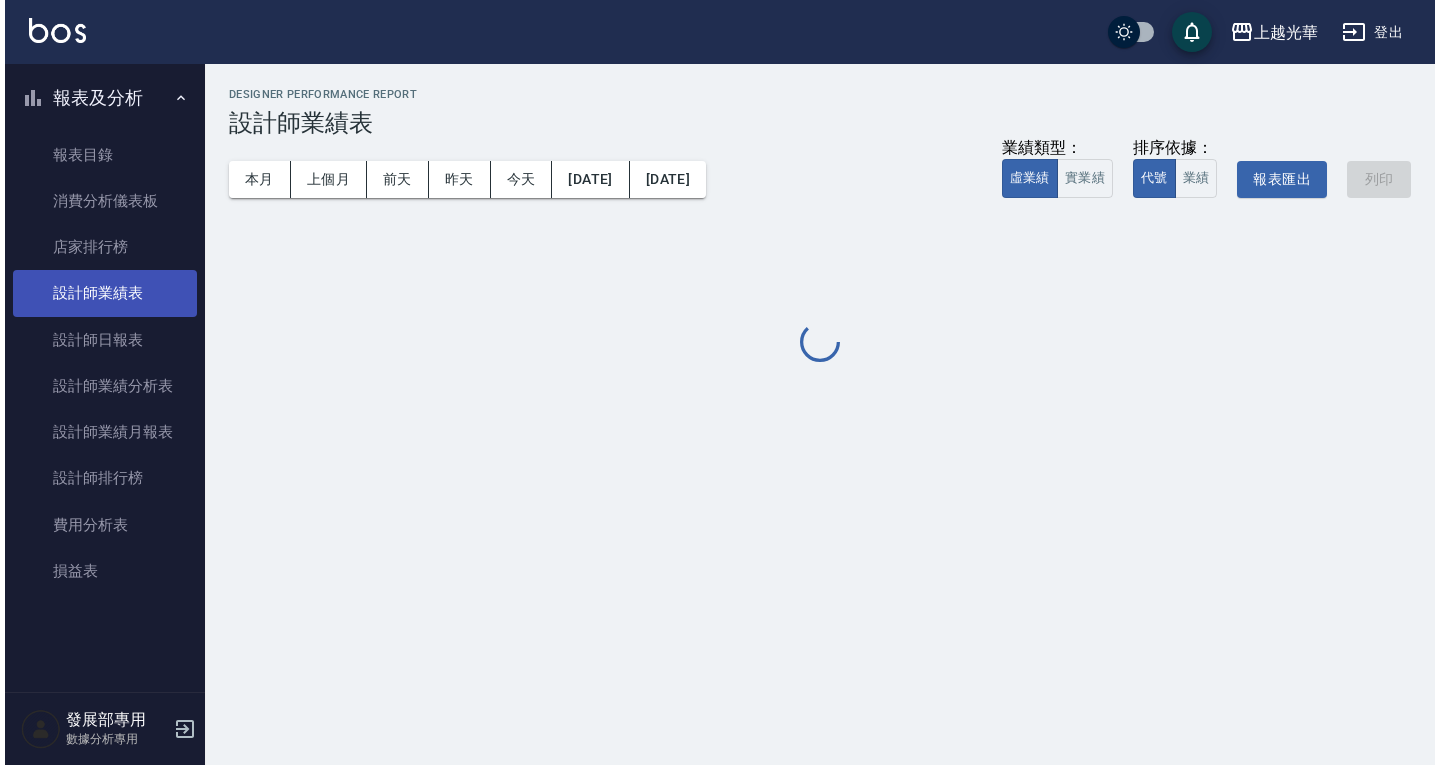 scroll, scrollTop: 0, scrollLeft: 0, axis: both 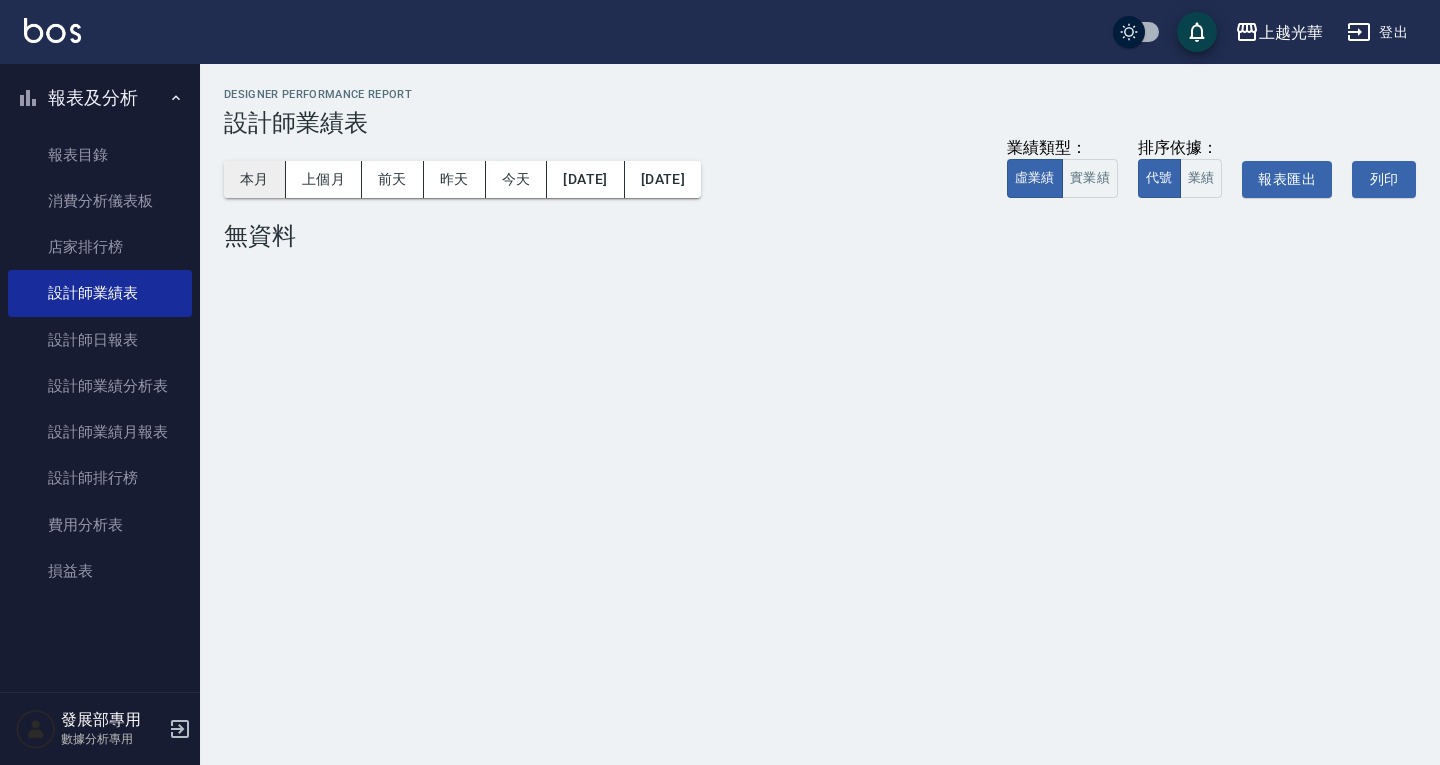 click on "本月" at bounding box center (255, 179) 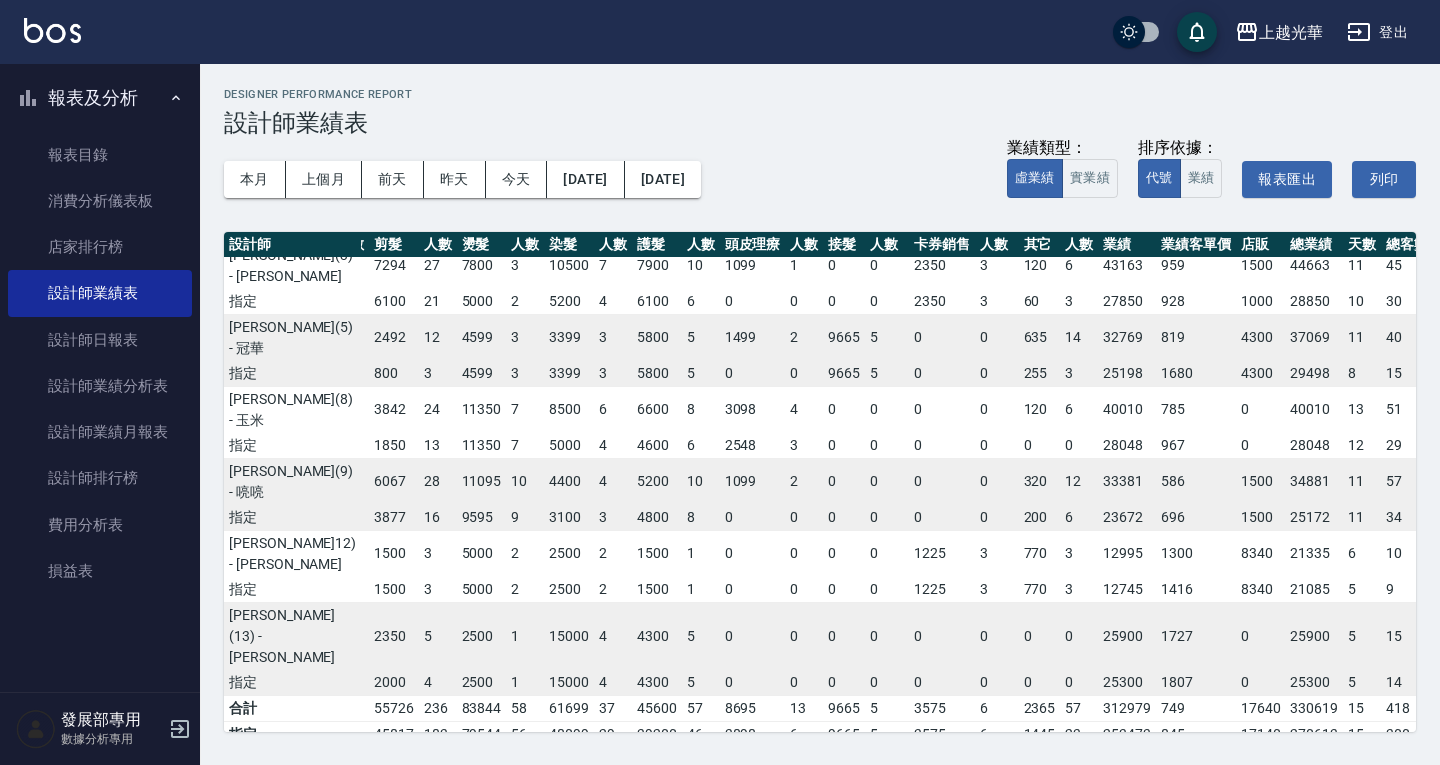 scroll, scrollTop: 0, scrollLeft: 80, axis: horizontal 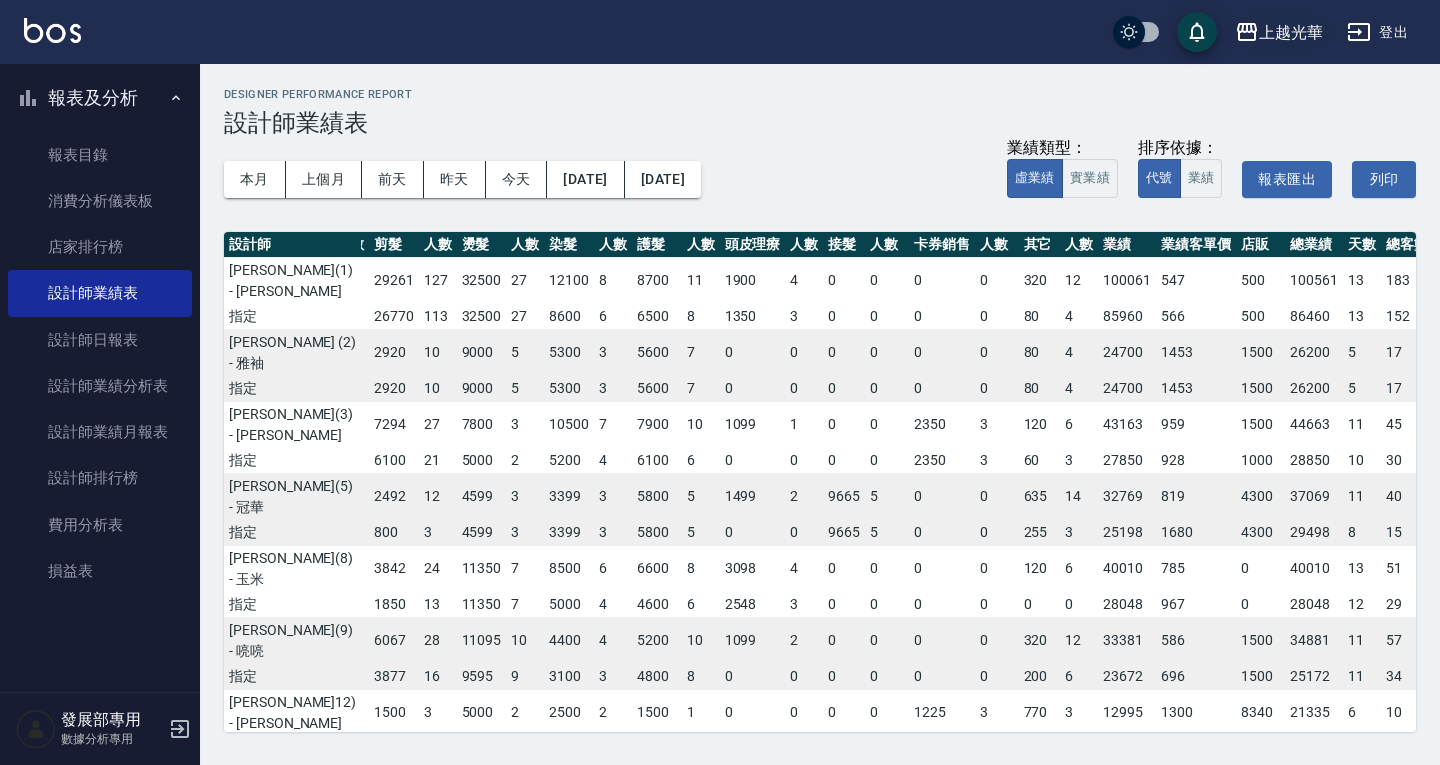 click on "上越光華" at bounding box center [1291, 32] 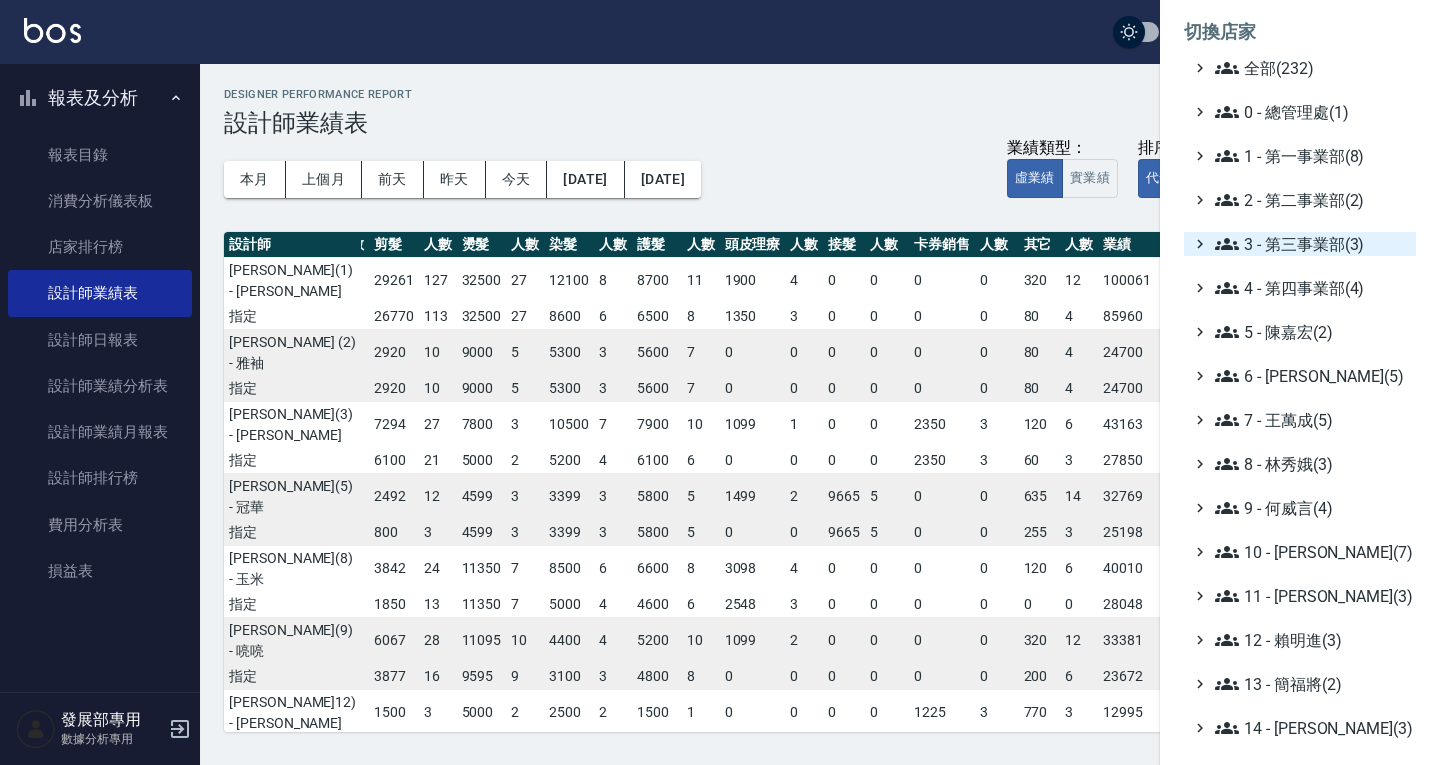 click on "3 - 第三事業部(3)" at bounding box center (1311, 244) 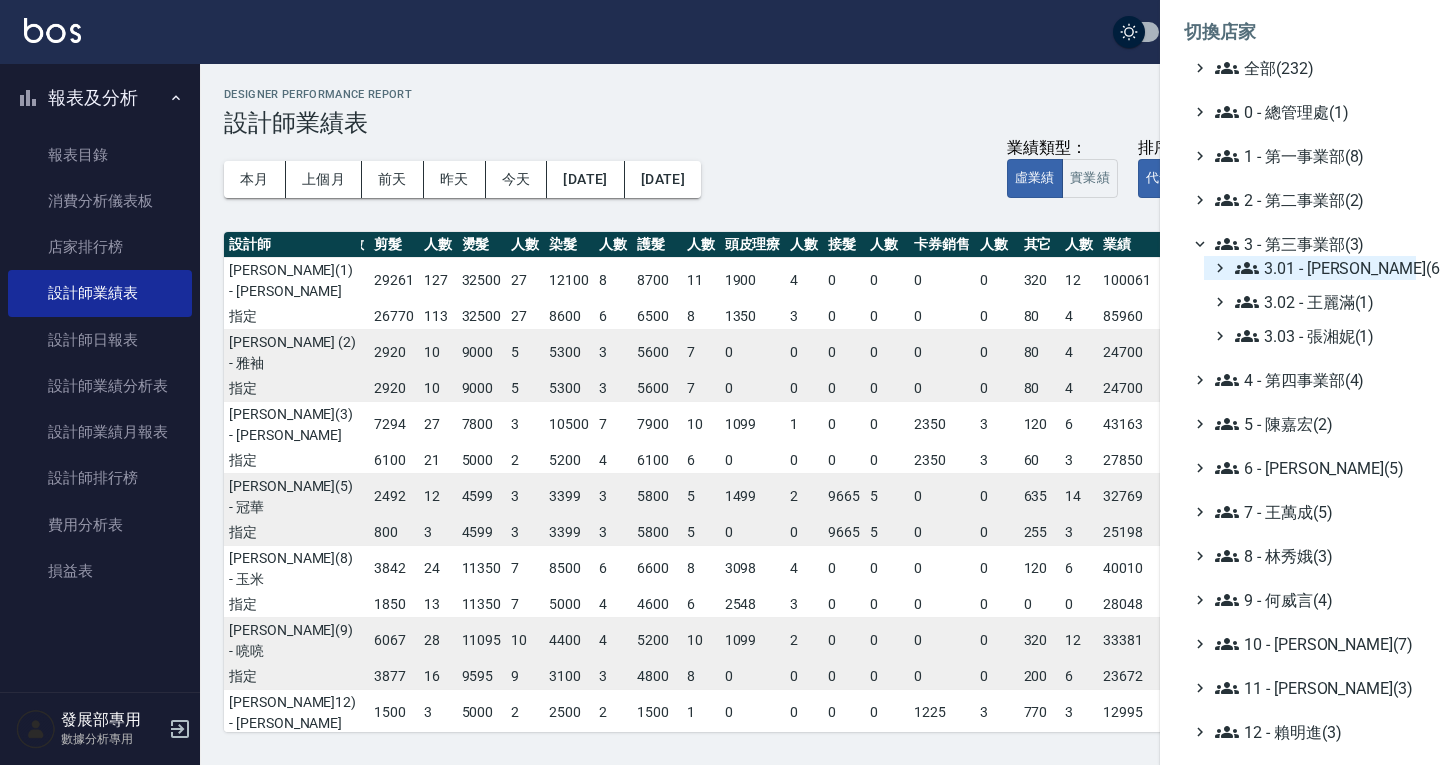 click on "3.01 - 蔡承翰(6)" at bounding box center (1321, 268) 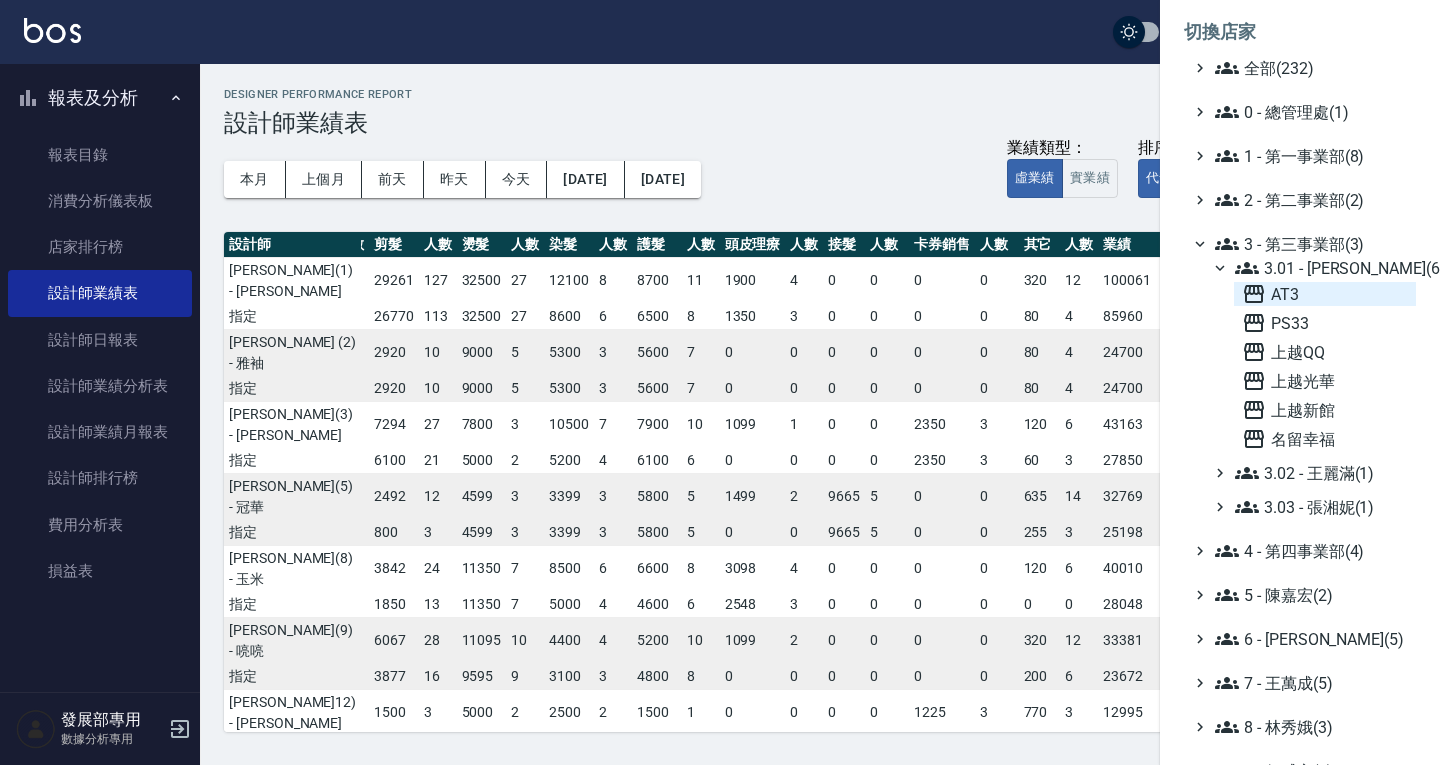 click on "AT3" at bounding box center [1325, 294] 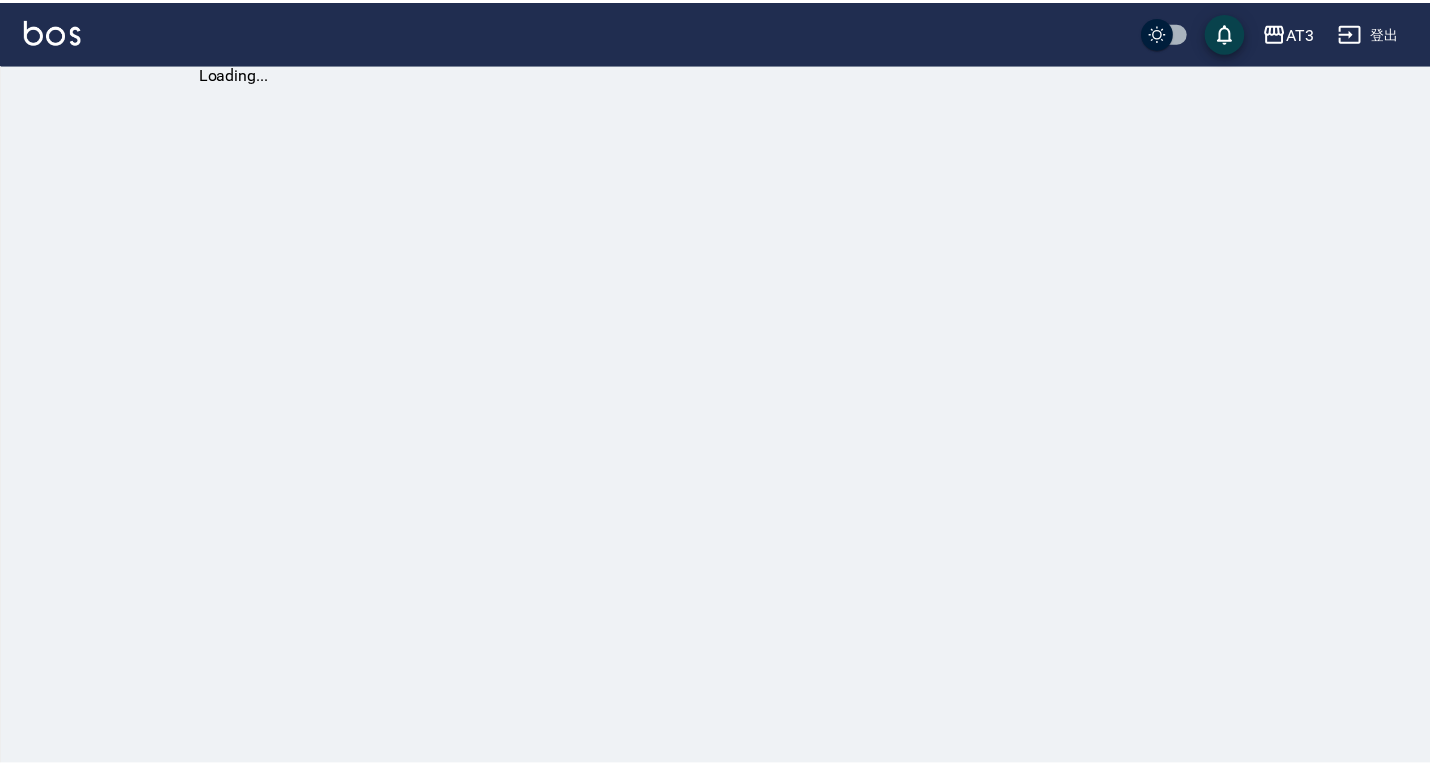 scroll, scrollTop: 0, scrollLeft: 0, axis: both 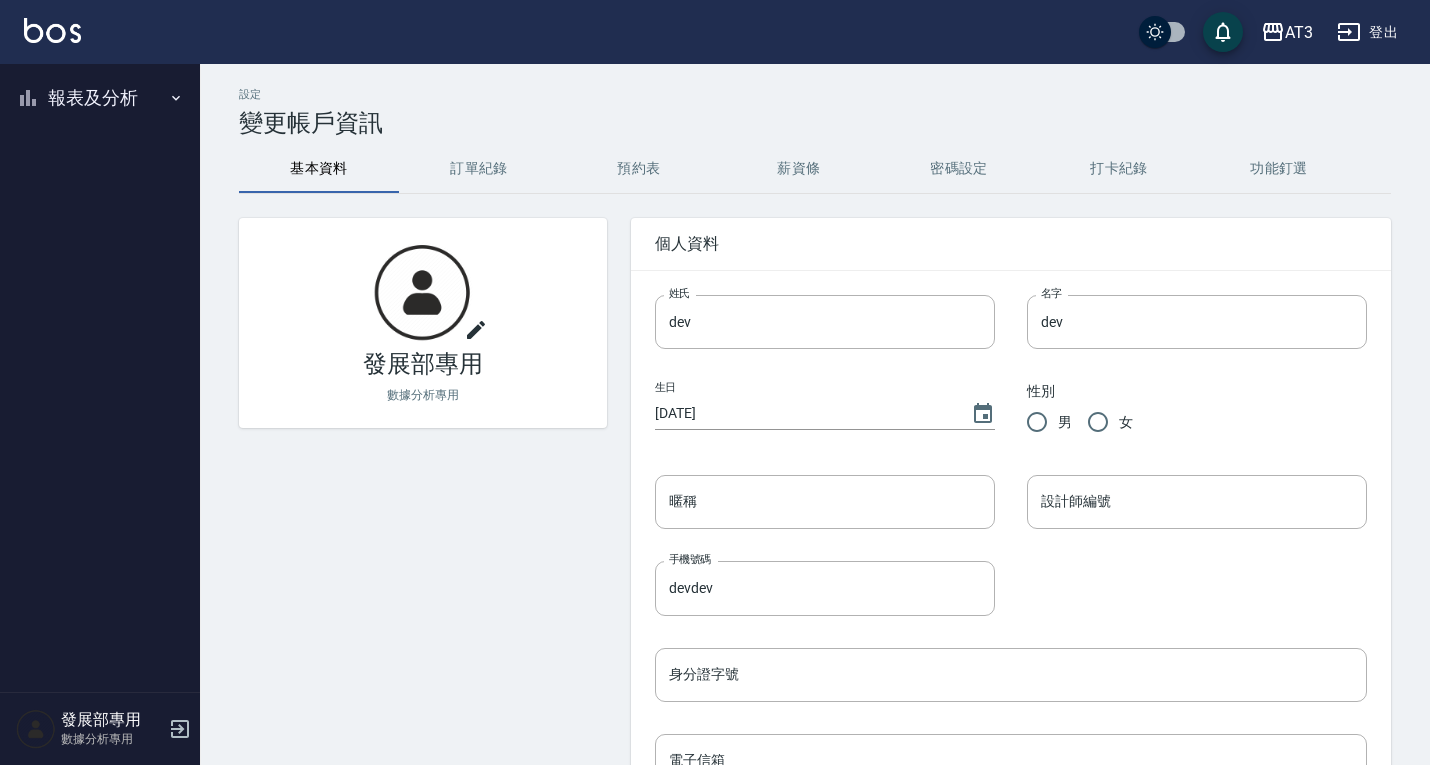click on "報表及分析" at bounding box center [100, 98] 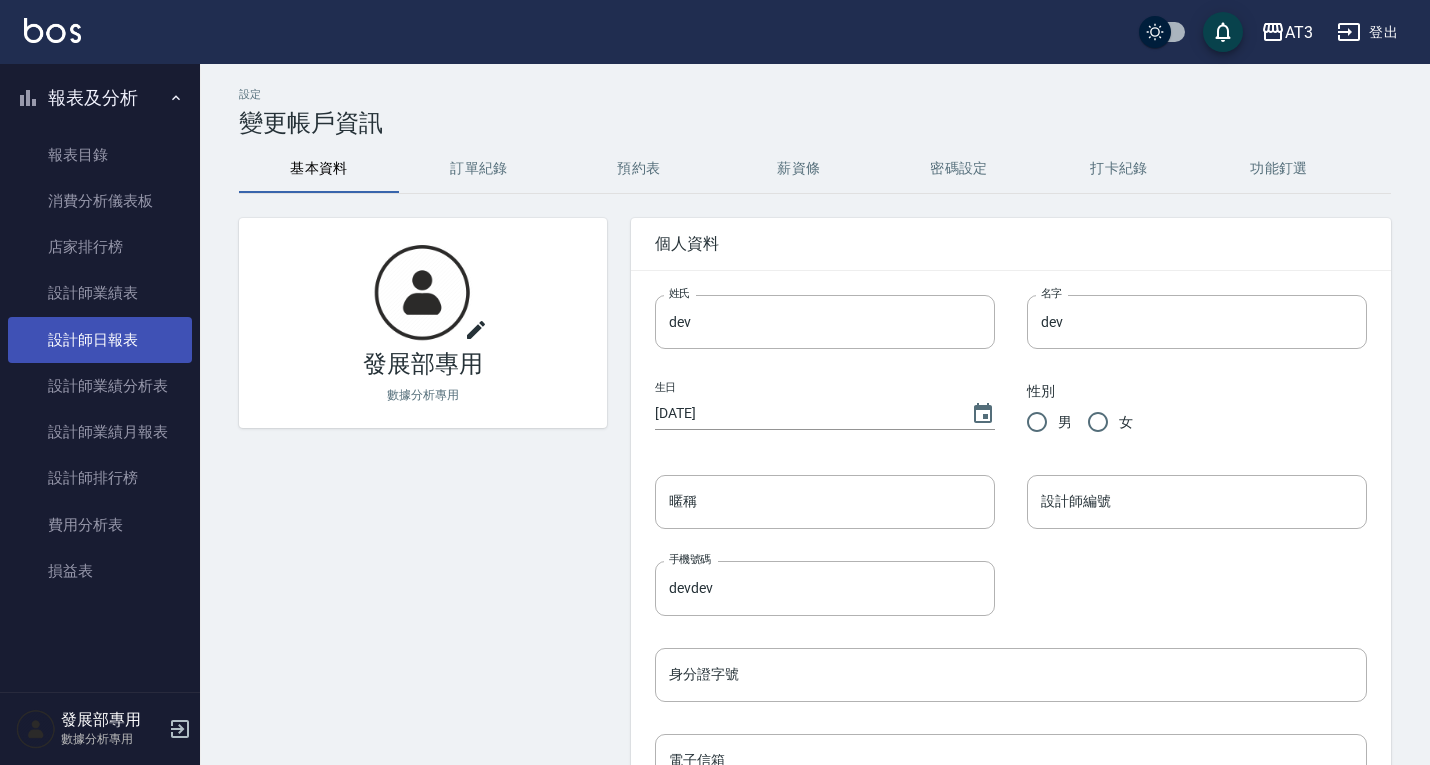 click on "設計師日報表" at bounding box center [100, 340] 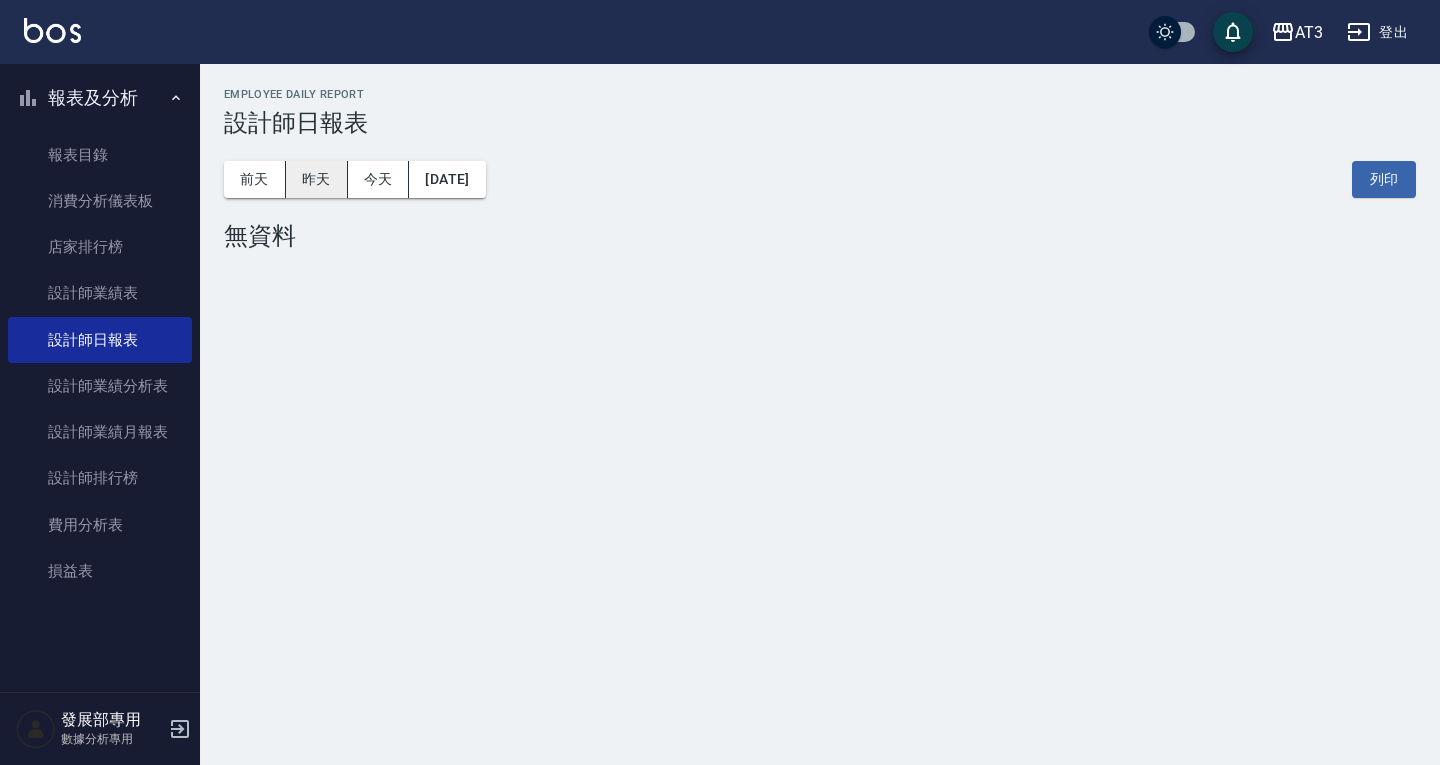 click on "昨天" at bounding box center [317, 179] 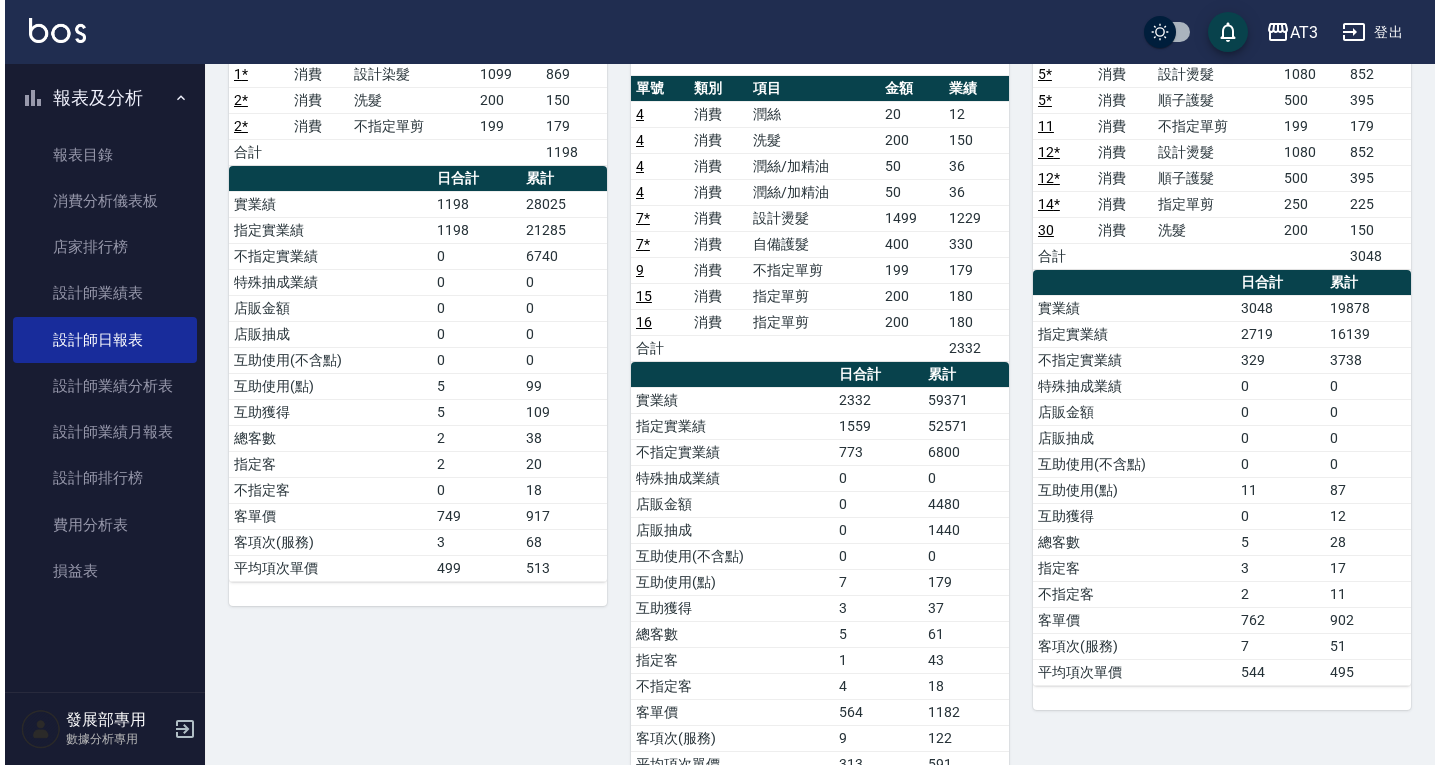 scroll, scrollTop: 1048, scrollLeft: 0, axis: vertical 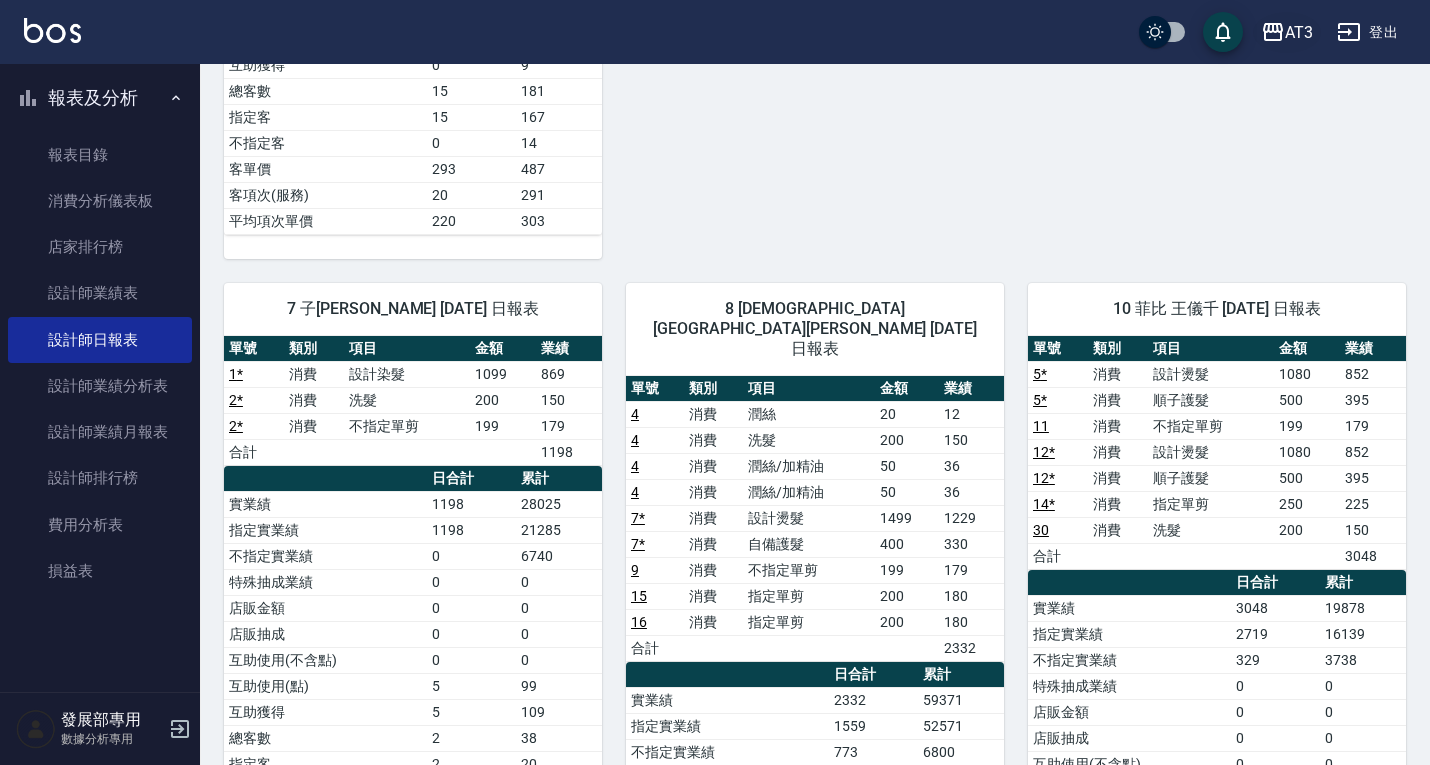 click on "AT3" at bounding box center (1299, 32) 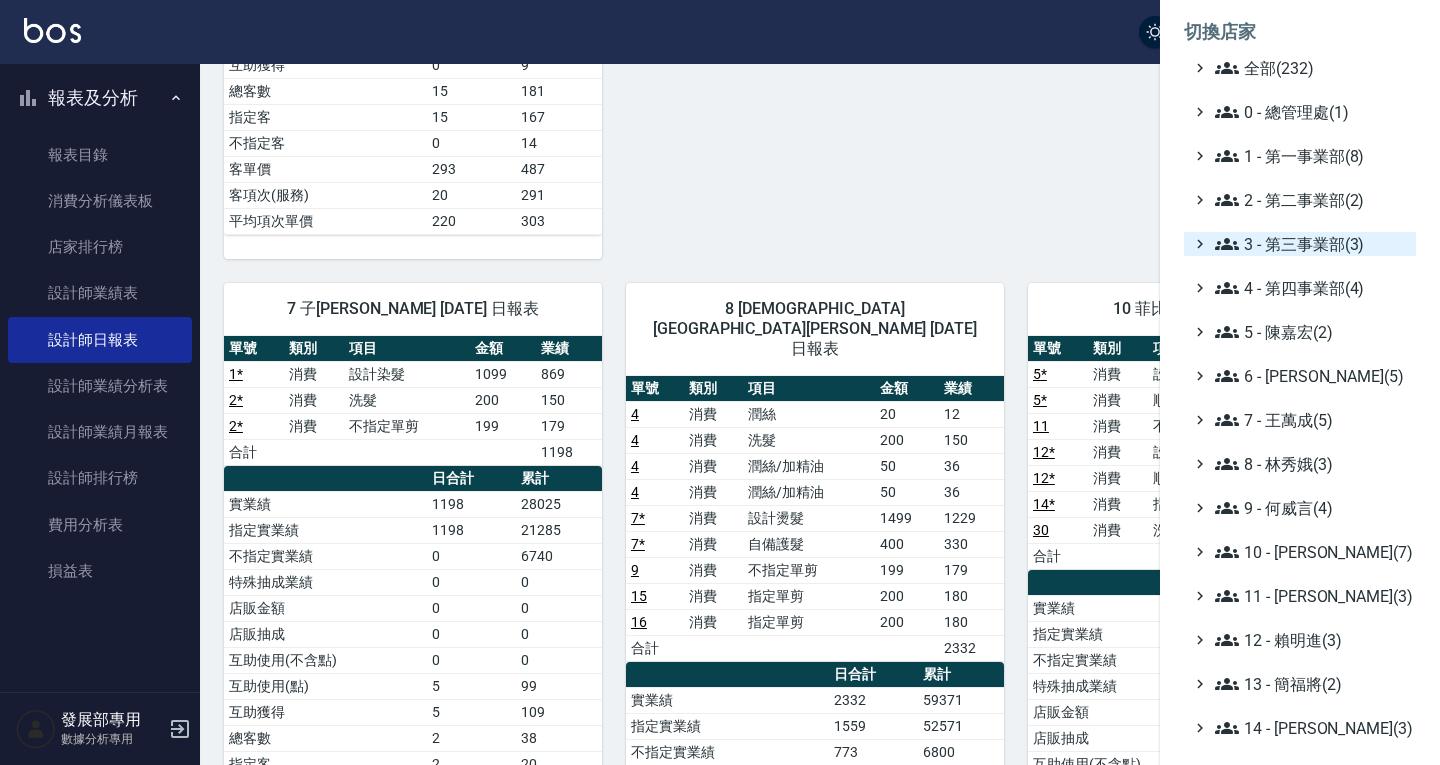 click on "3 - 第三事業部(3)" at bounding box center [1311, 244] 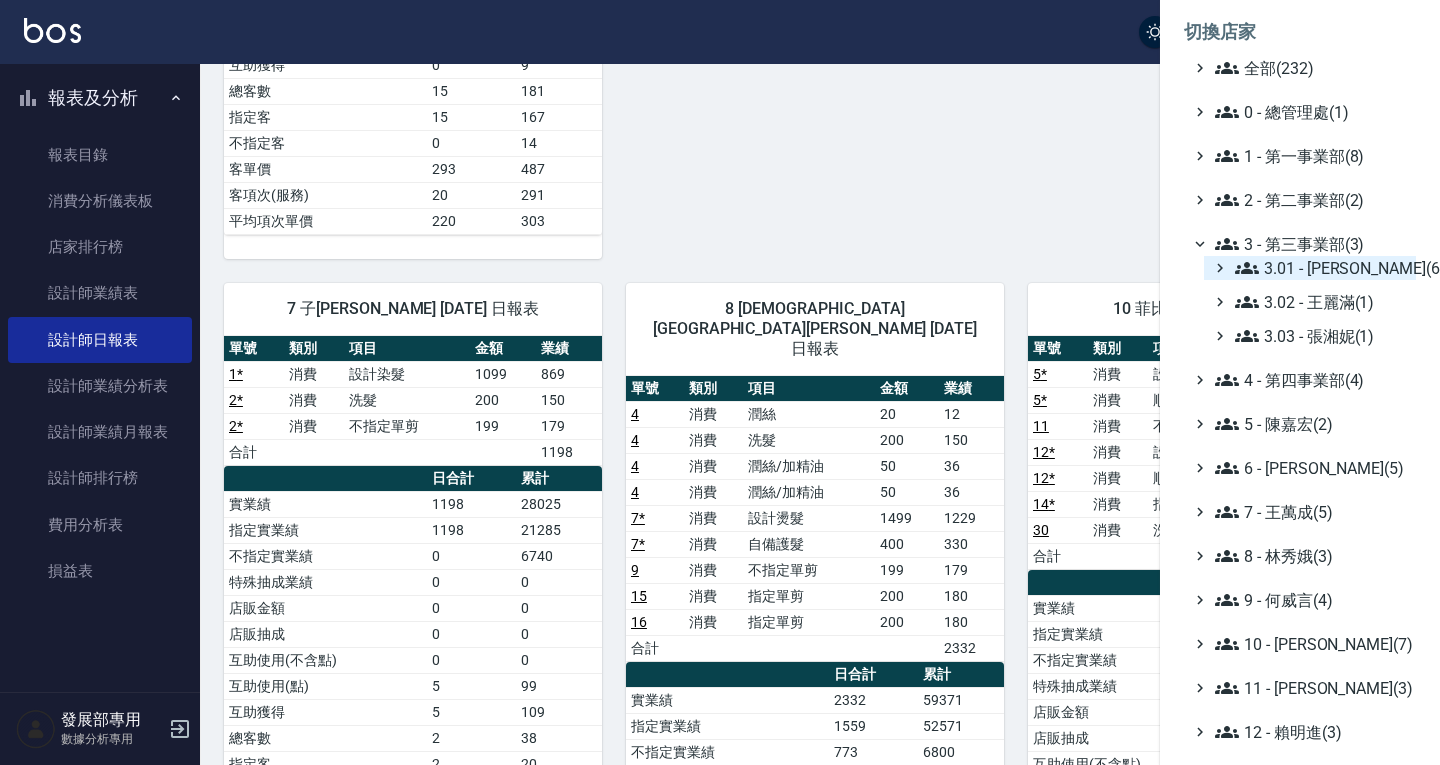 click on "3.01 - 蔡承翰(6)" at bounding box center [1321, 268] 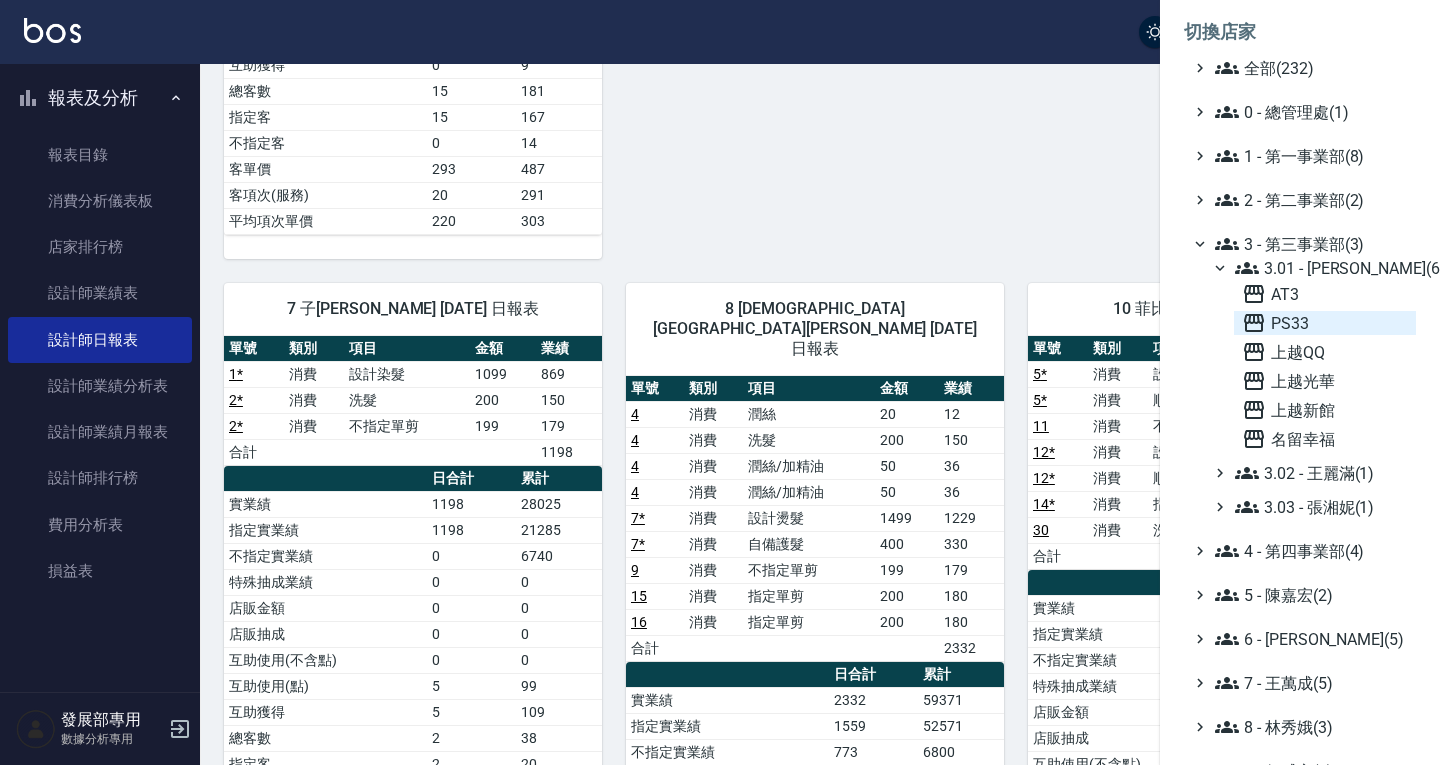 click on "PS33" at bounding box center (1325, 323) 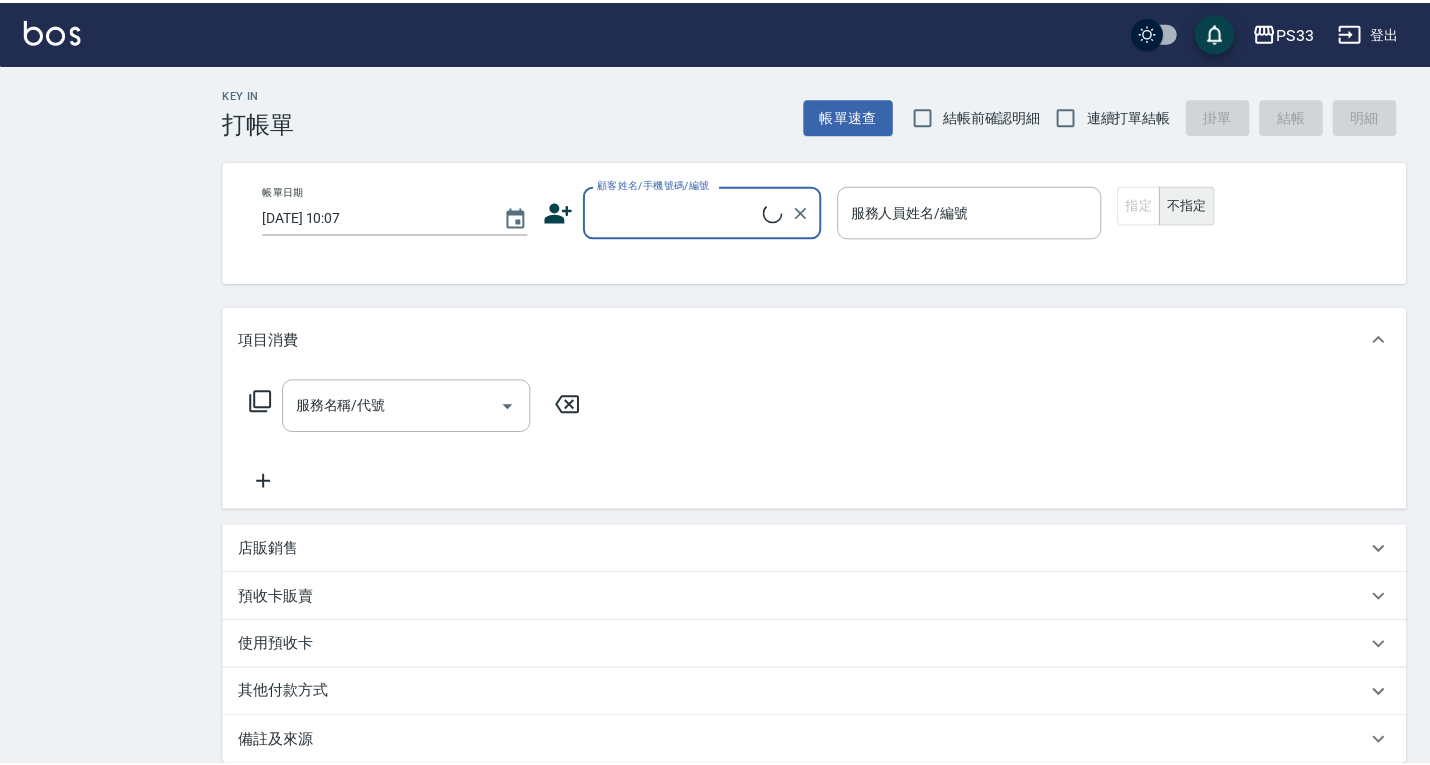scroll, scrollTop: 0, scrollLeft: 0, axis: both 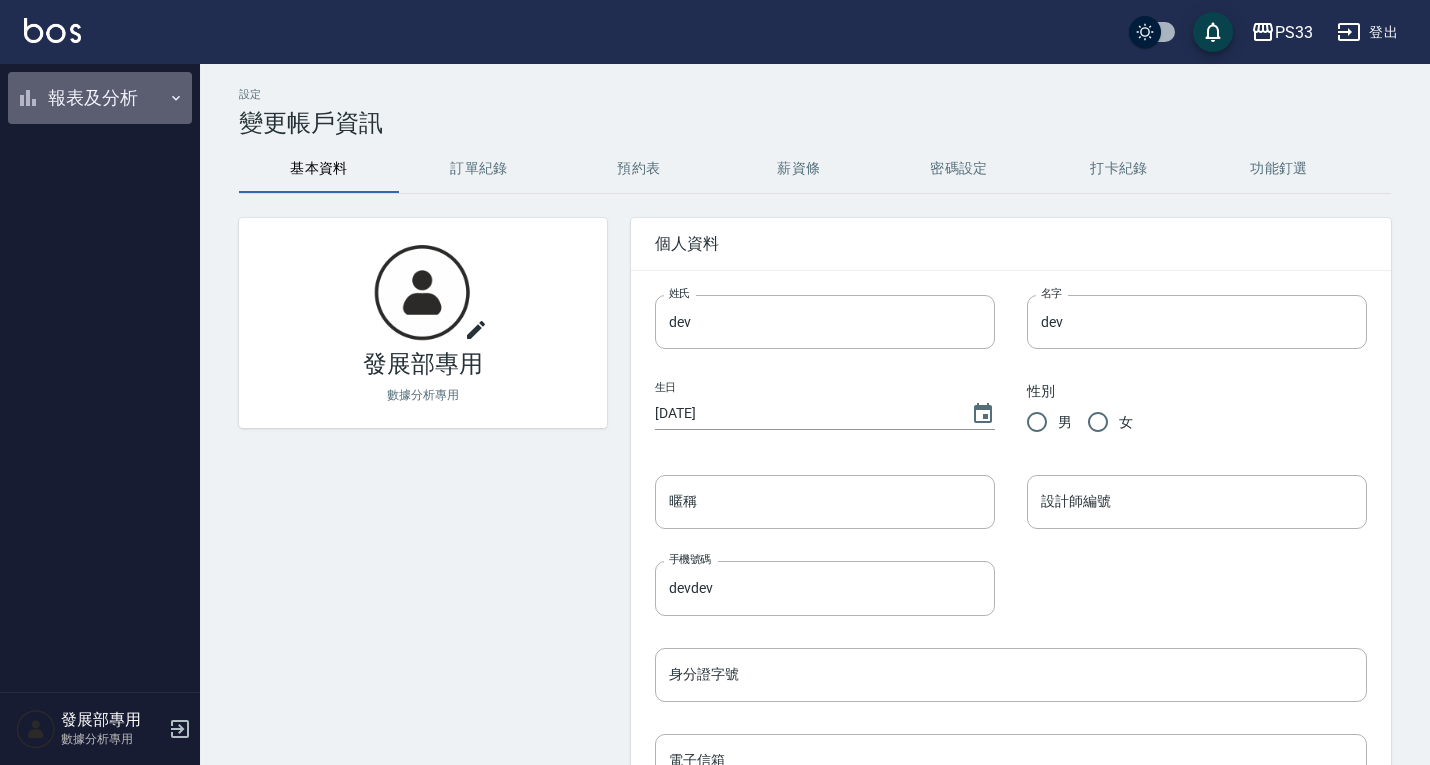 click on "報表及分析" at bounding box center [100, 98] 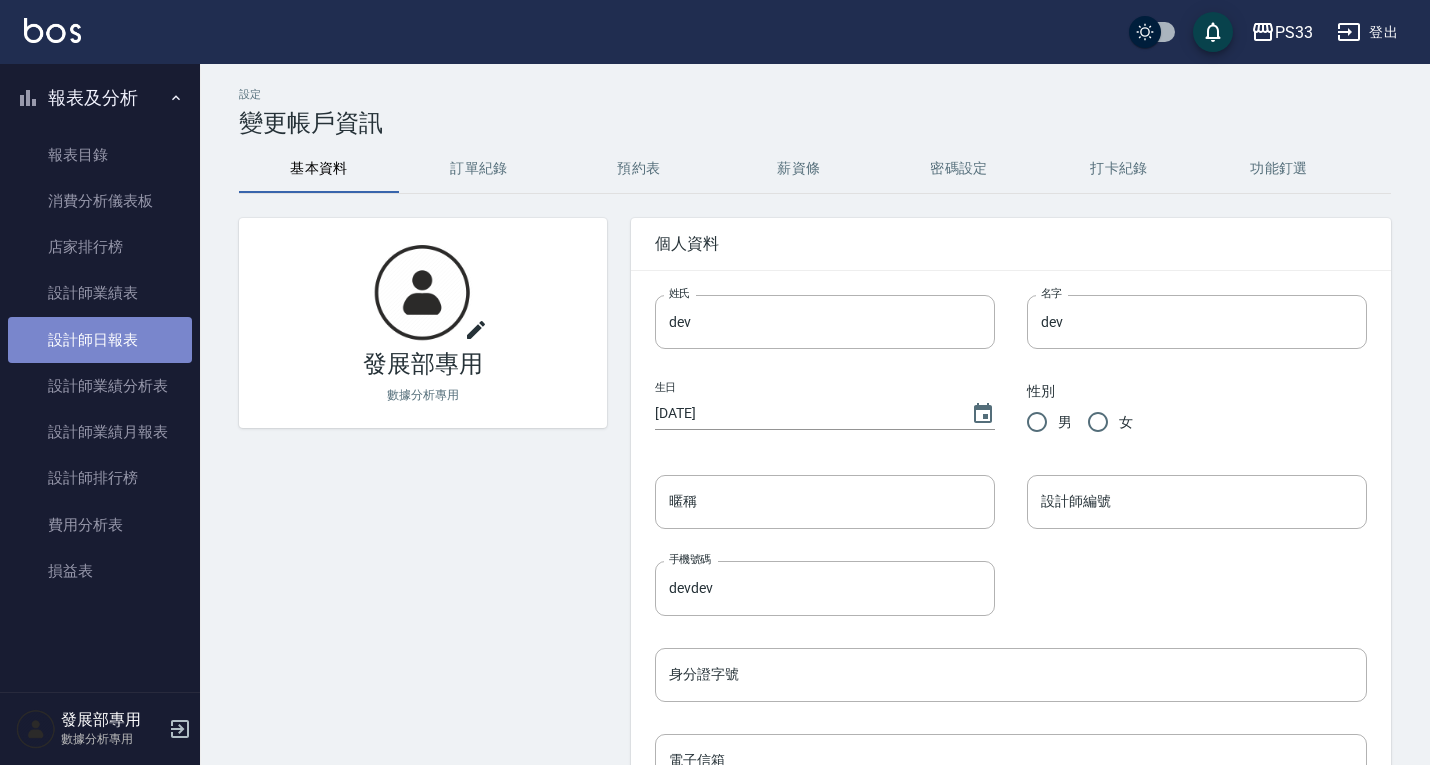 click on "設計師日報表" at bounding box center (100, 340) 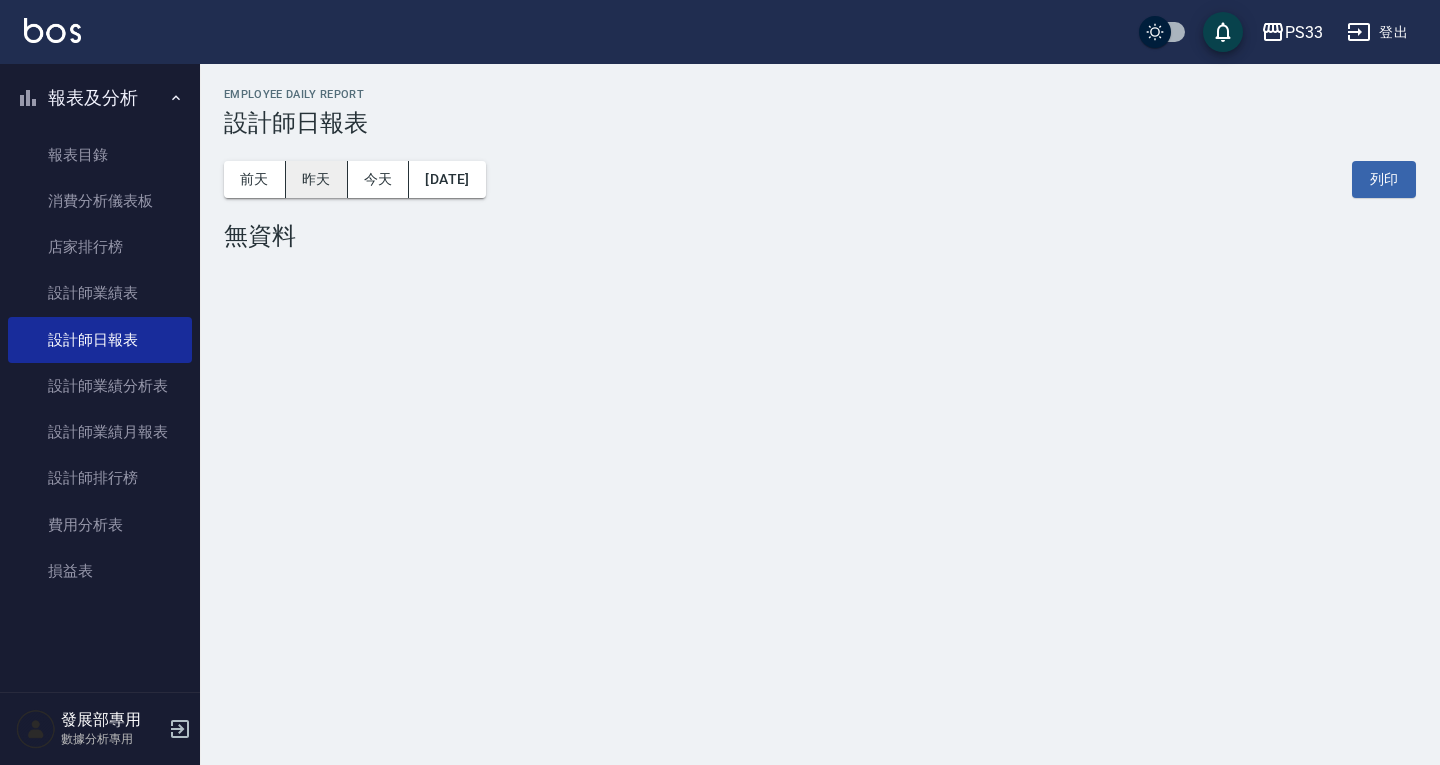 click on "昨天" at bounding box center (317, 179) 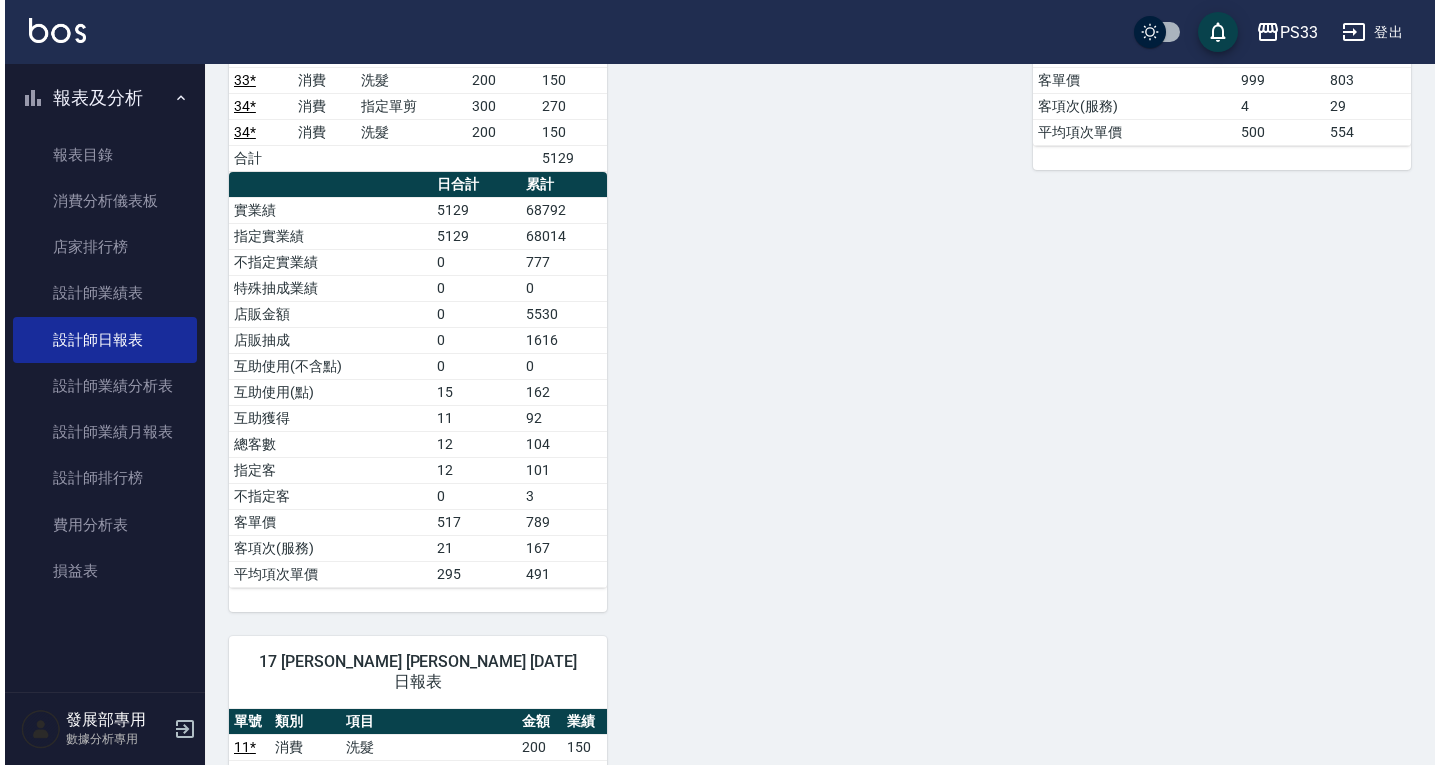 scroll, scrollTop: 1700, scrollLeft: 0, axis: vertical 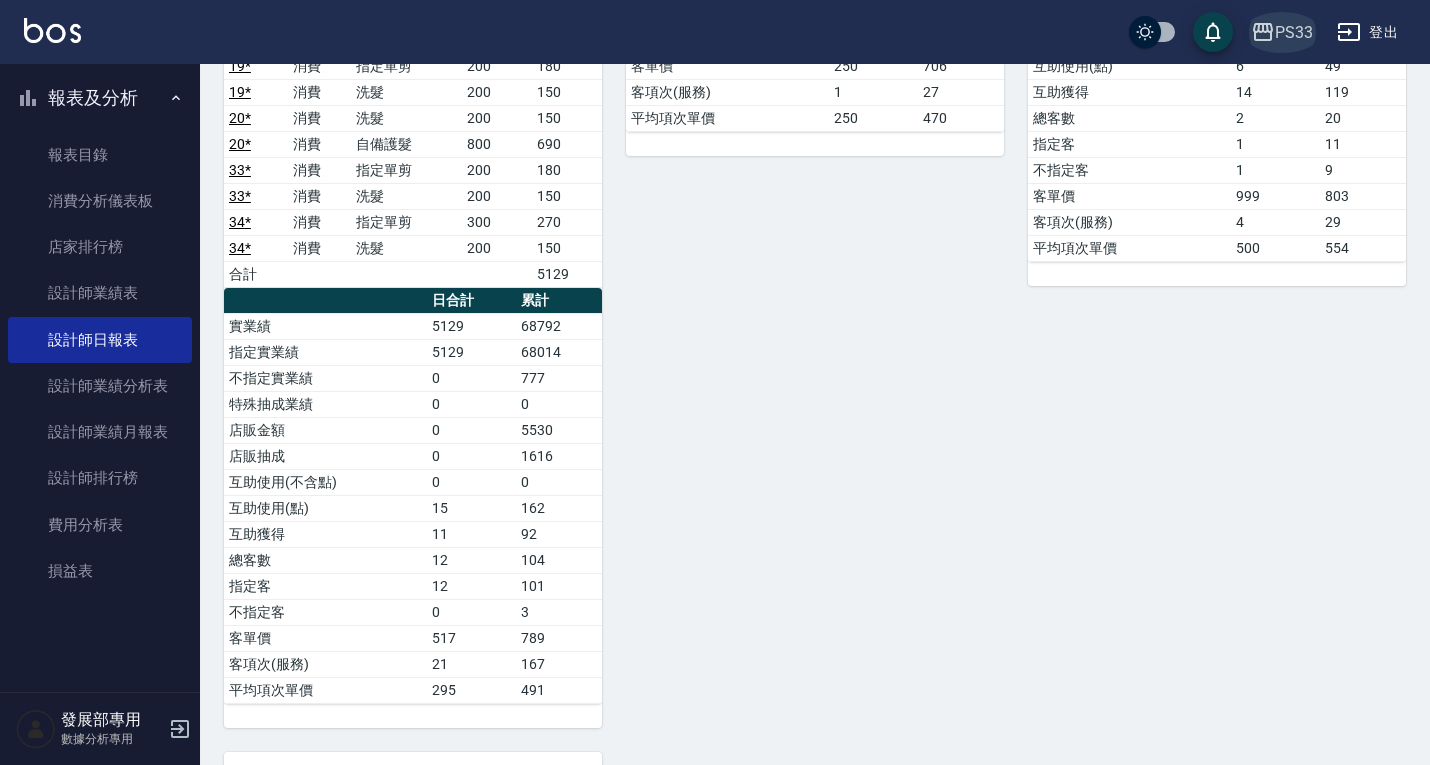 click on "PS33" at bounding box center (1294, 32) 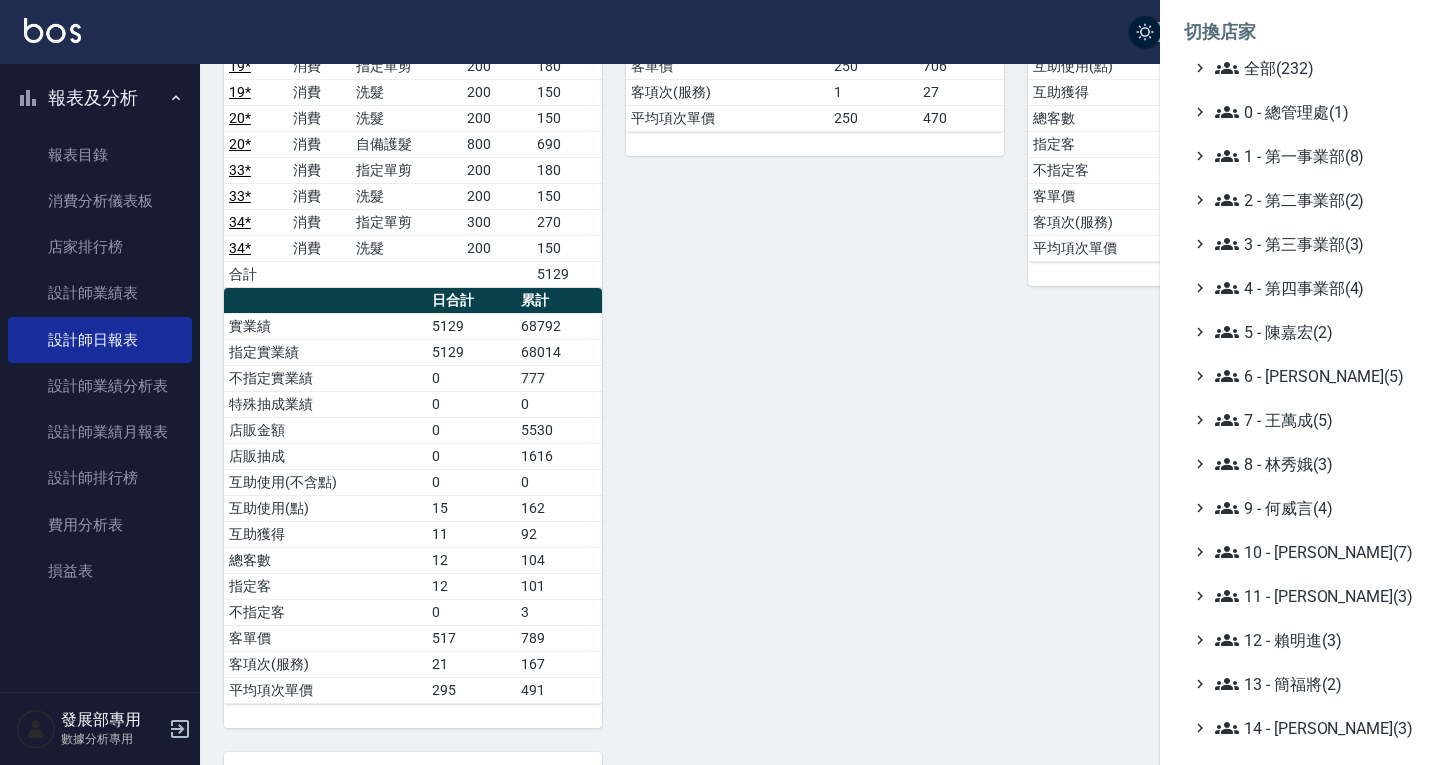 click on "全部(232) 0 - 總管理處(1) 1 - 第一事業部(8) 2 - 第二事業部(2) 3 - 第三事業部(3) 4 - 第四事業部(4) 5 - 陳嘉宏(2) 6 - 賴明男(5) 7 - 王萬成(5) 8 - 林秀娥(3) 9 - 何威言(4) 10 - 楊家昕(7) 11 - 陳清江(3) 12 - 賴明進(3) 13 - 簡福將(2) 14 - 李欣哲(3) 16 - 蕭楊吉(1) 17 - 顏鵬原(4) 18 - 單店(3) 19 - 新城區(3) 20 - 測試區(1) 21 - 歷史區(35)  - BeautyOS(9)" at bounding box center [1300, 552] 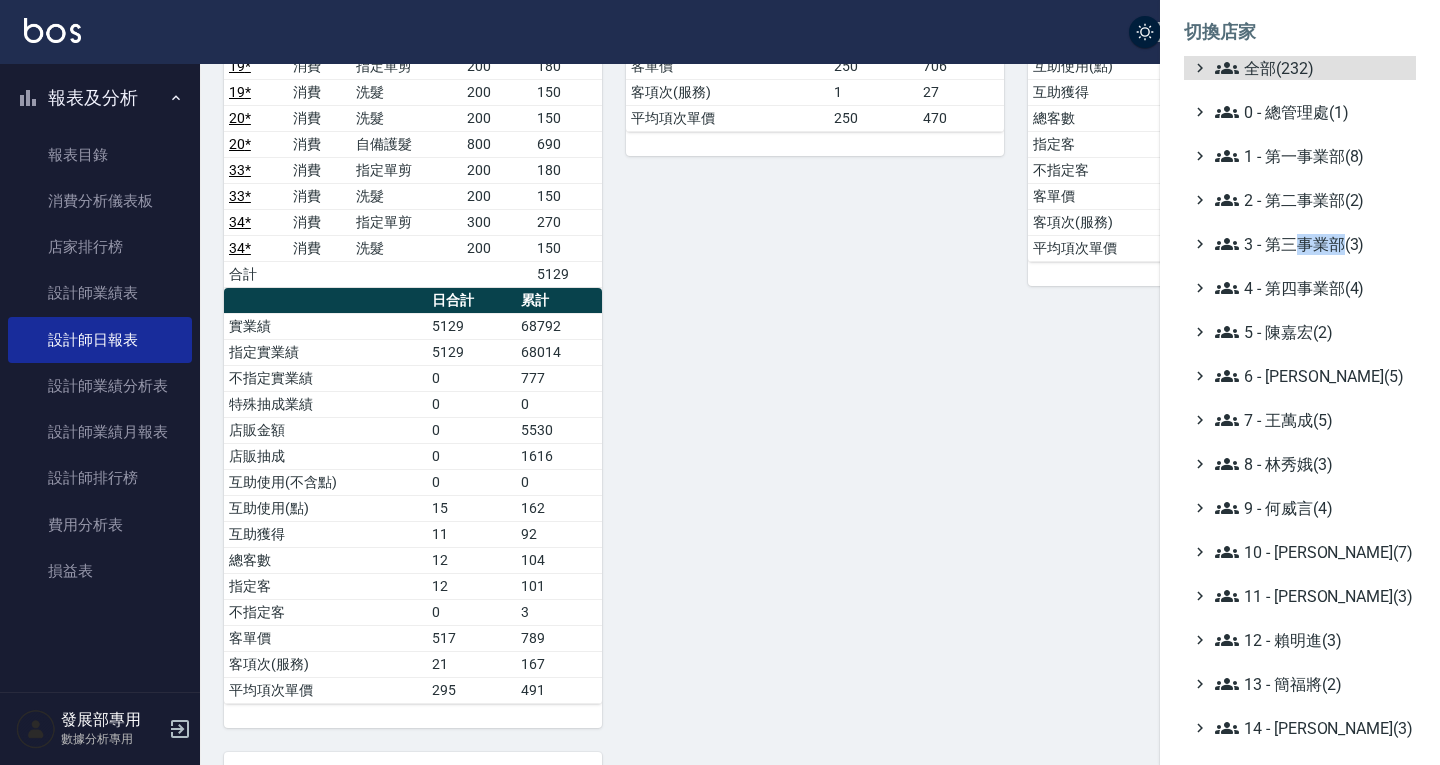 click on "全部(232) 0 - 總管理處(1) 1 - 第一事業部(8) 2 - 第二事業部(2) 3 - 第三事業部(3) 4 - 第四事業部(4) 5 - 陳嘉宏(2) 6 - 賴明男(5) 7 - 王萬成(5) 8 - 林秀娥(3) 9 - 何威言(4) 10 - 楊家昕(7) 11 - 陳清江(3) 12 - 賴明進(3) 13 - 簡福將(2) 14 - 李欣哲(3) 16 - 蕭楊吉(1) 17 - 顏鵬原(4) 18 - 單店(3) 19 - 新城區(3) 20 - 測試區(1) 21 - 歷史區(35)  - BeautyOS(9)" at bounding box center [1300, 552] 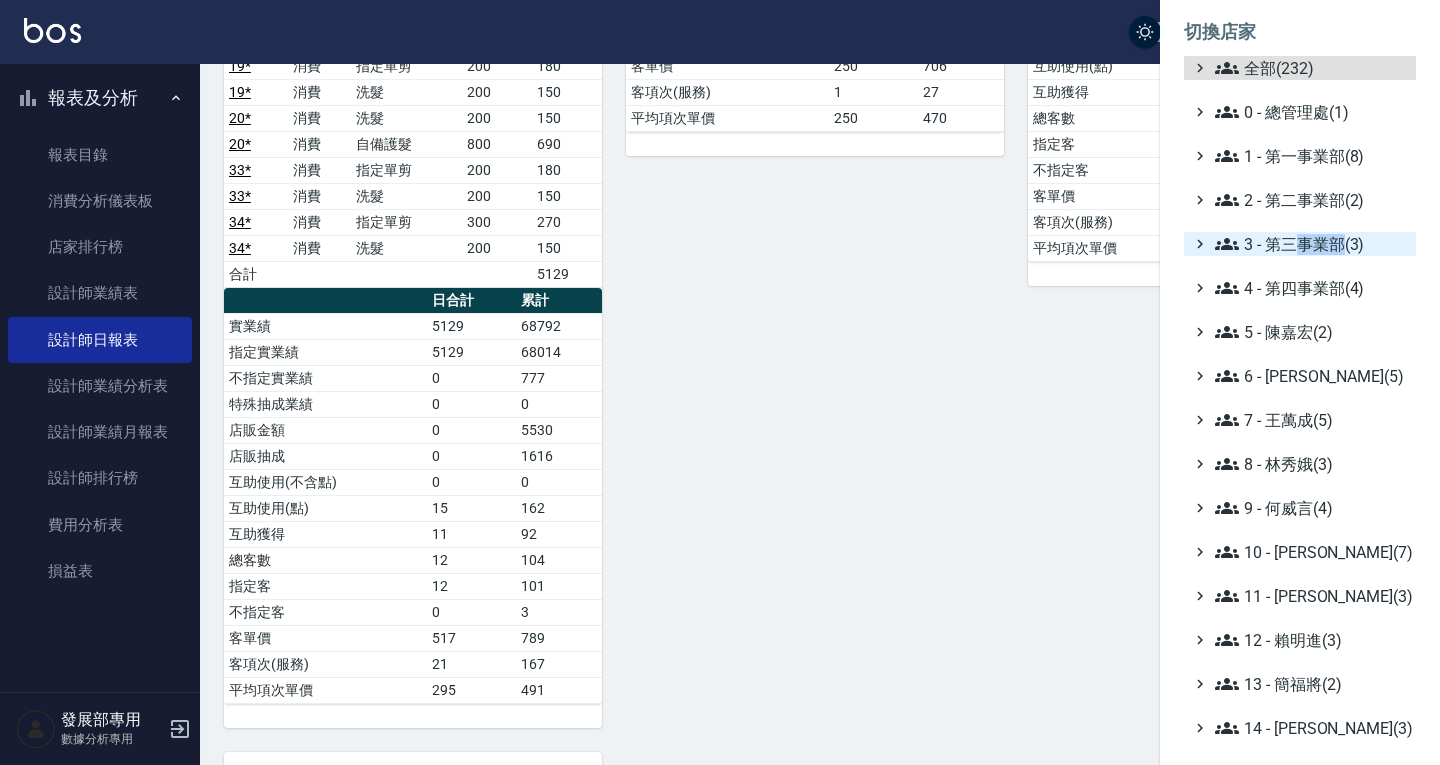 click on "3 - 第三事業部(3)" at bounding box center [1311, 244] 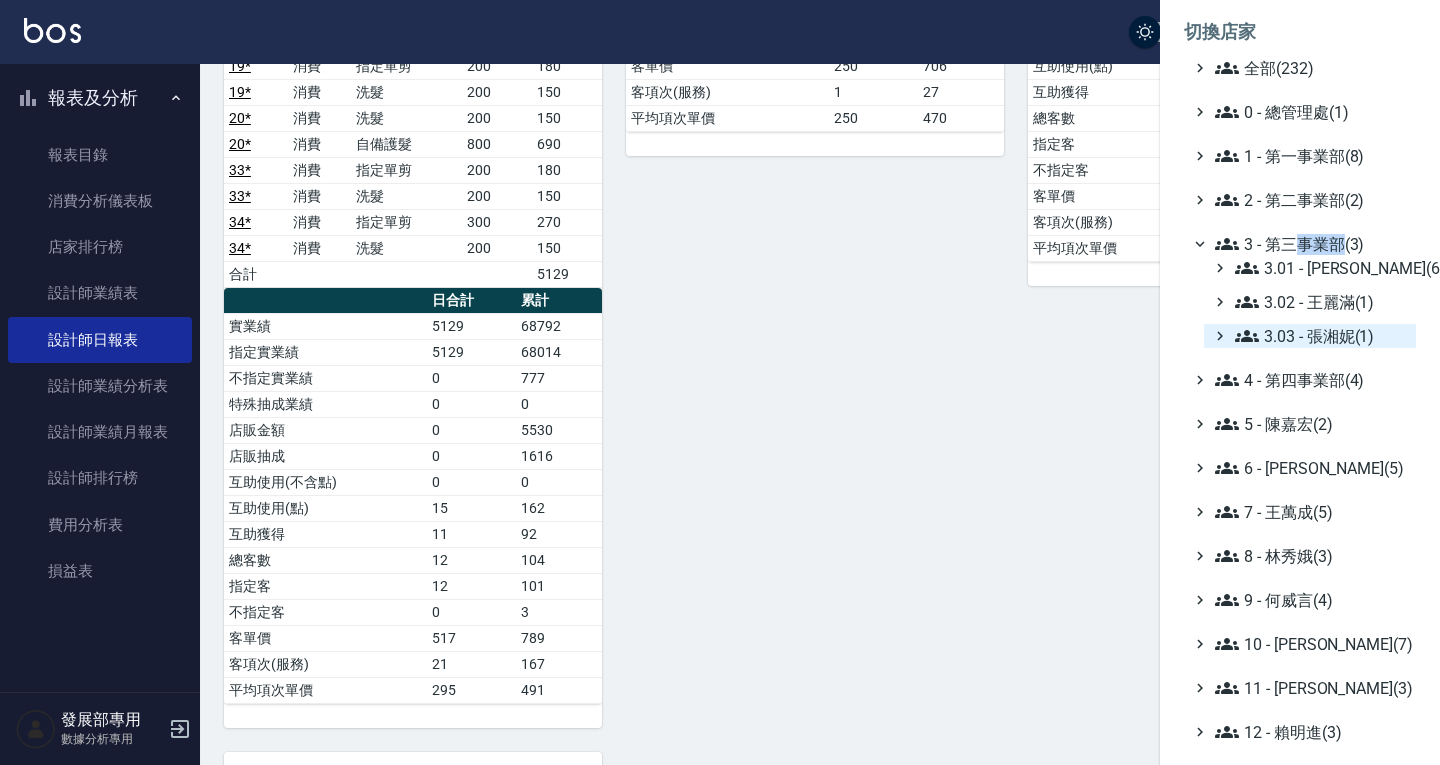 click on "3.03 - 張湘妮(1)" at bounding box center [1321, 336] 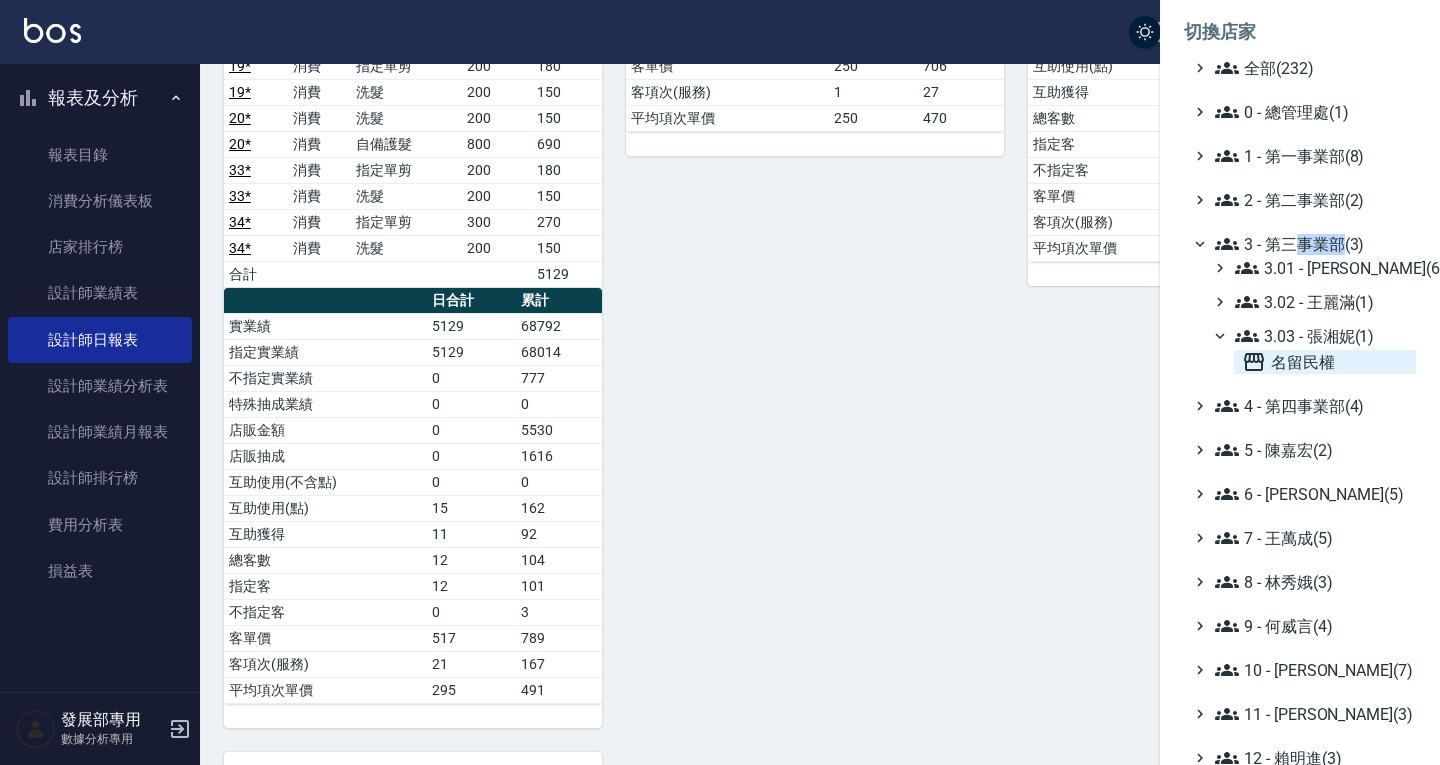 click on "名留民權" at bounding box center [1325, 362] 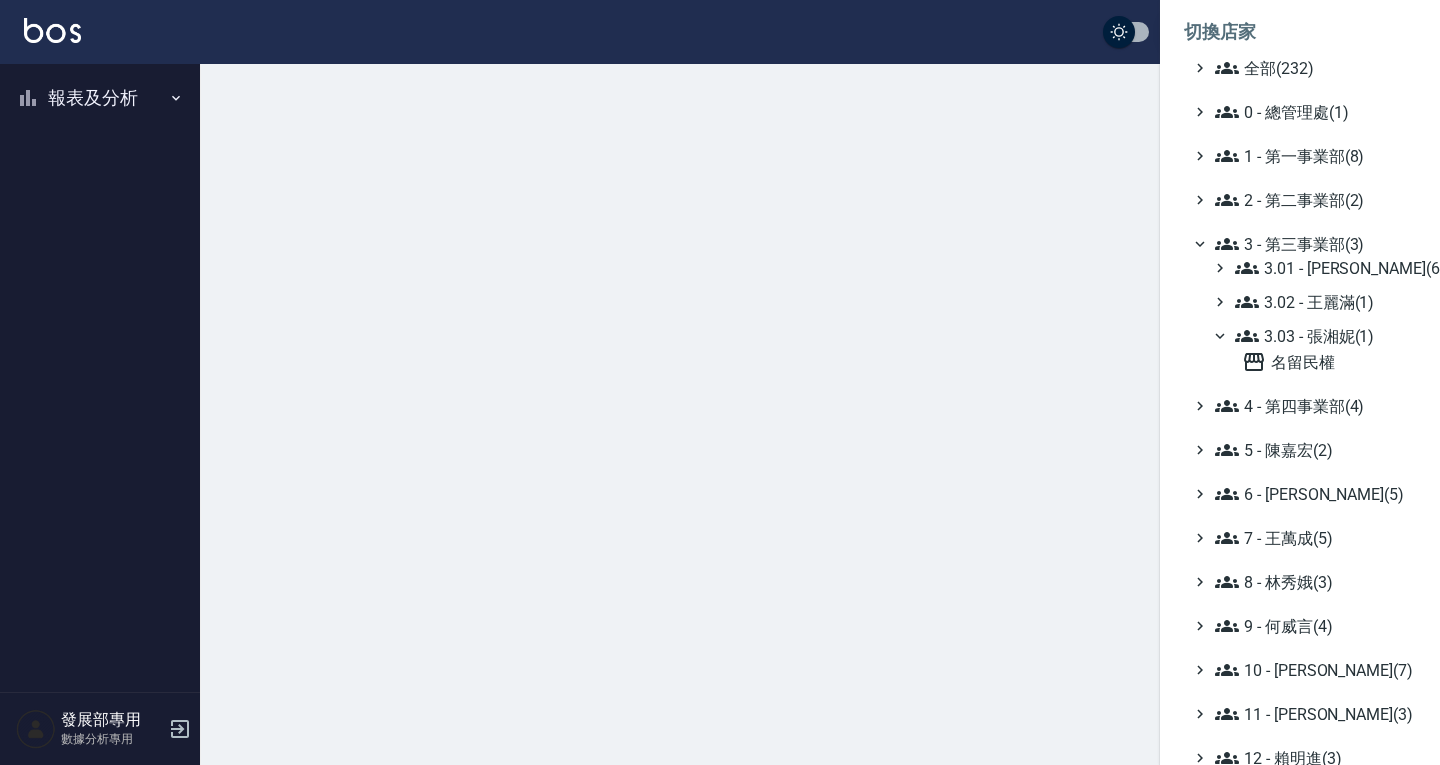 scroll, scrollTop: 0, scrollLeft: 0, axis: both 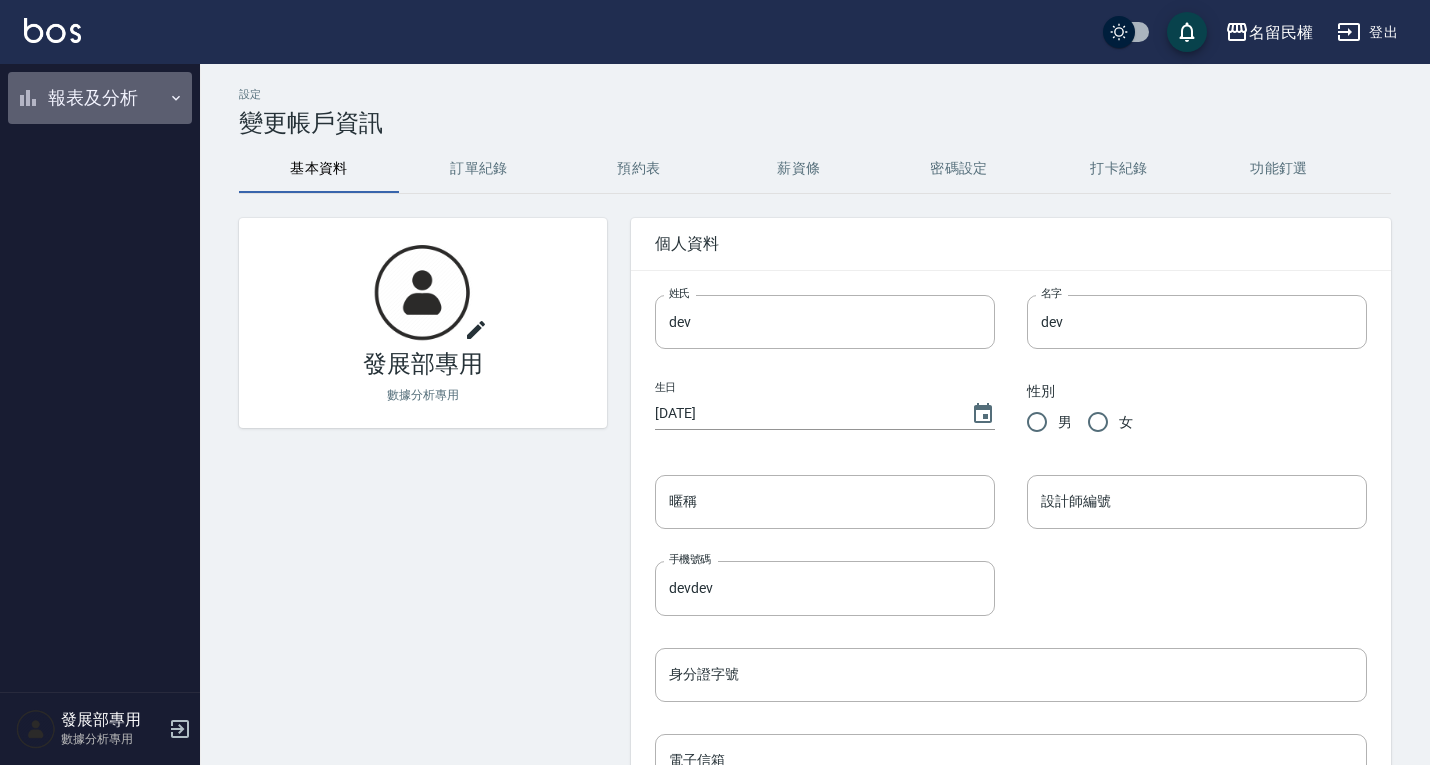 click on "報表及分析" at bounding box center [100, 98] 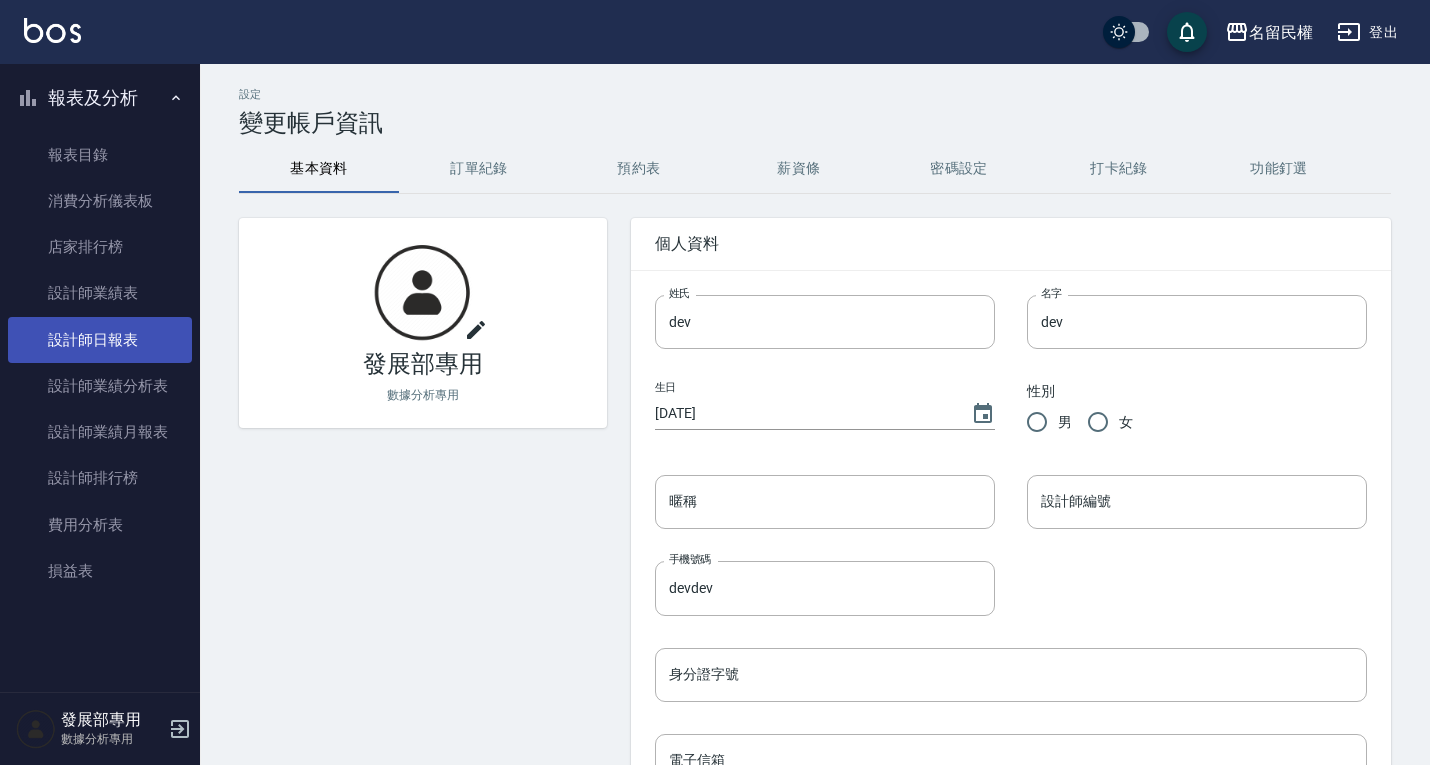 click on "設計師日報表" at bounding box center (100, 340) 